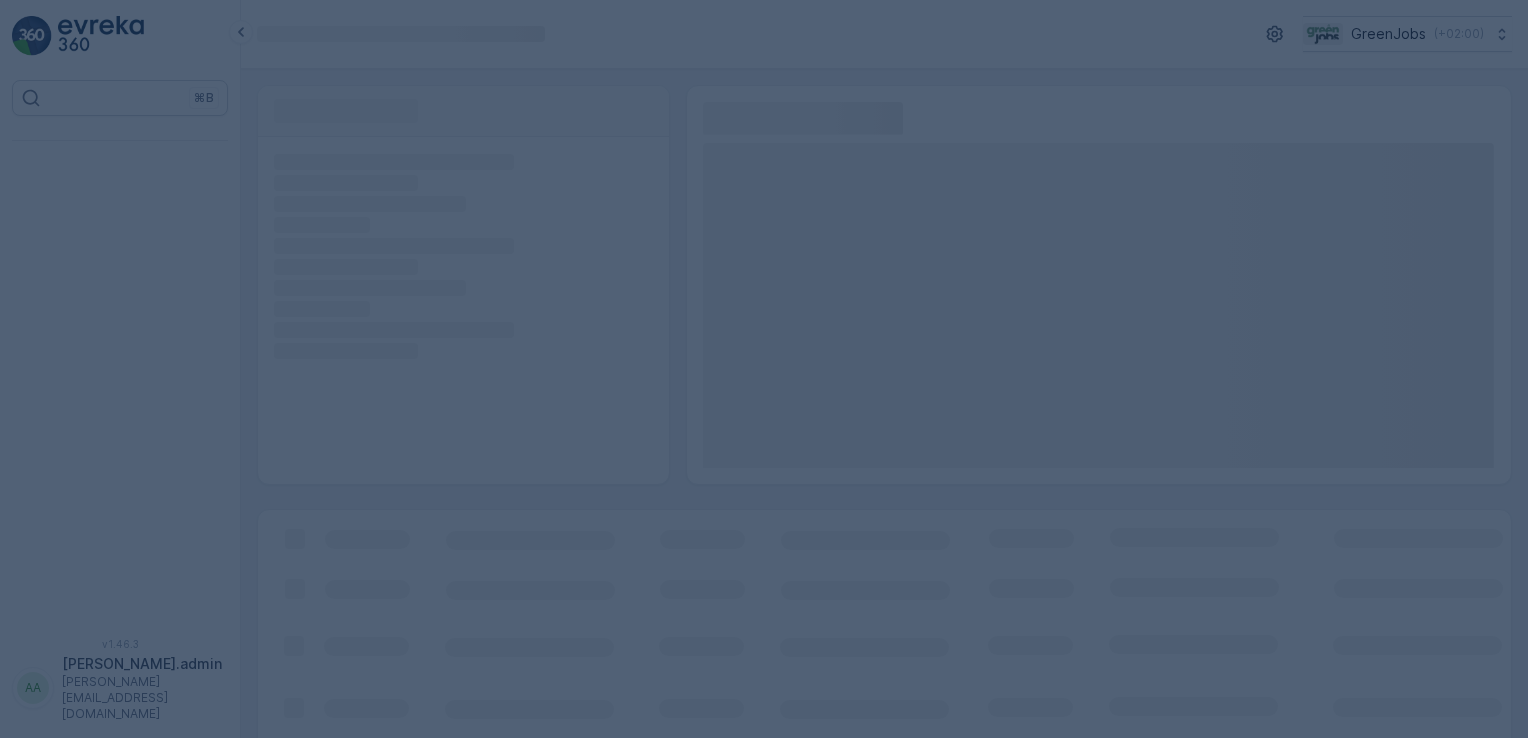 scroll, scrollTop: 0, scrollLeft: 0, axis: both 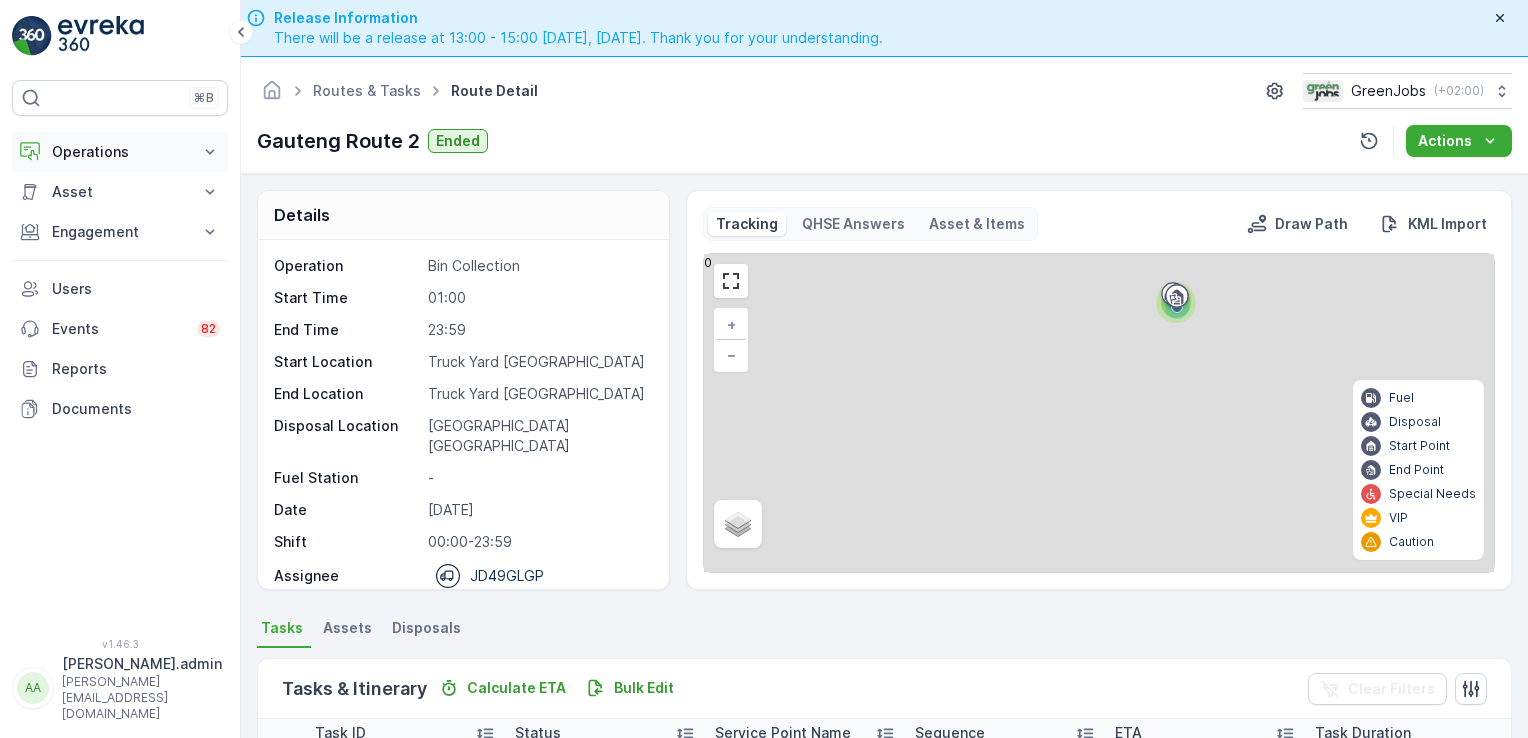 click 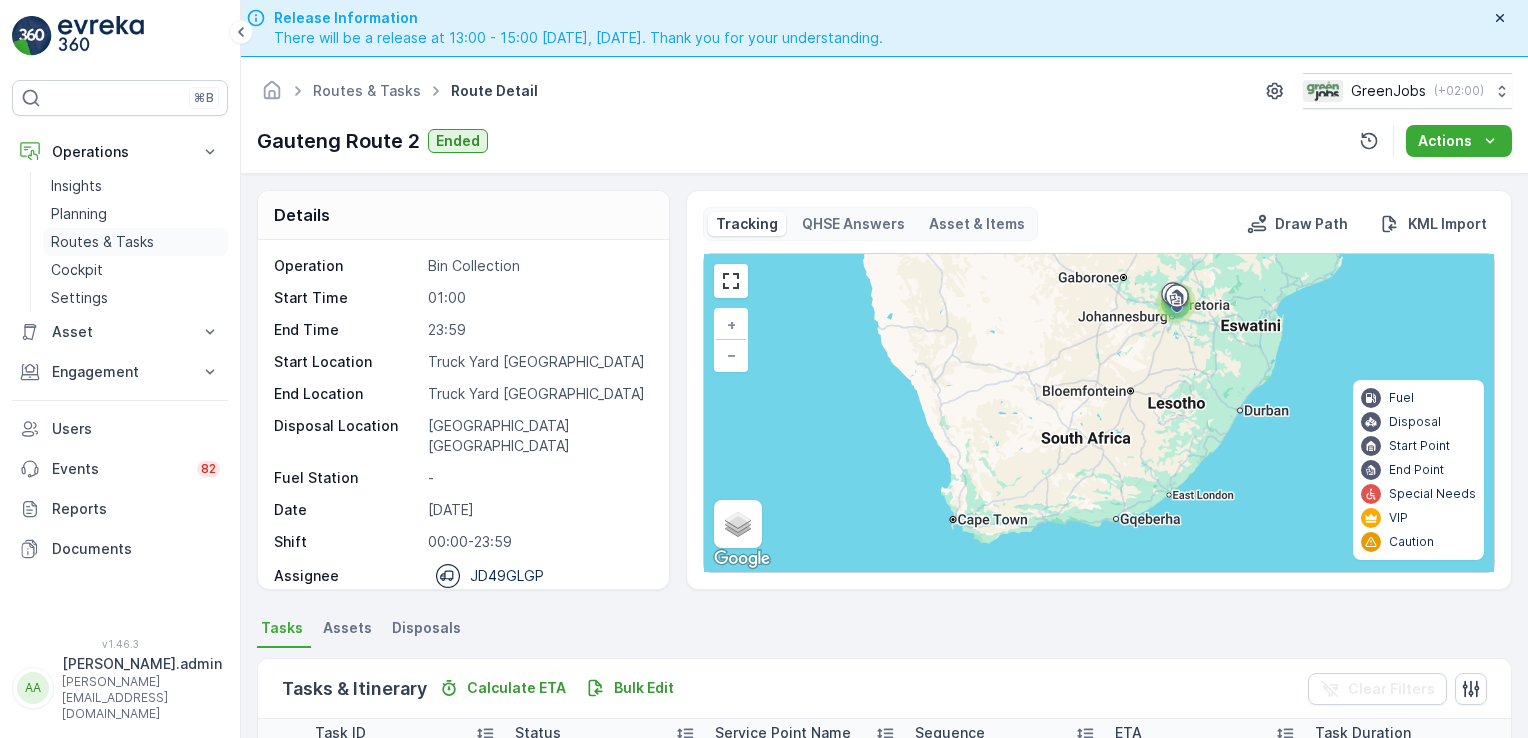 click on "Routes & Tasks" at bounding box center [102, 242] 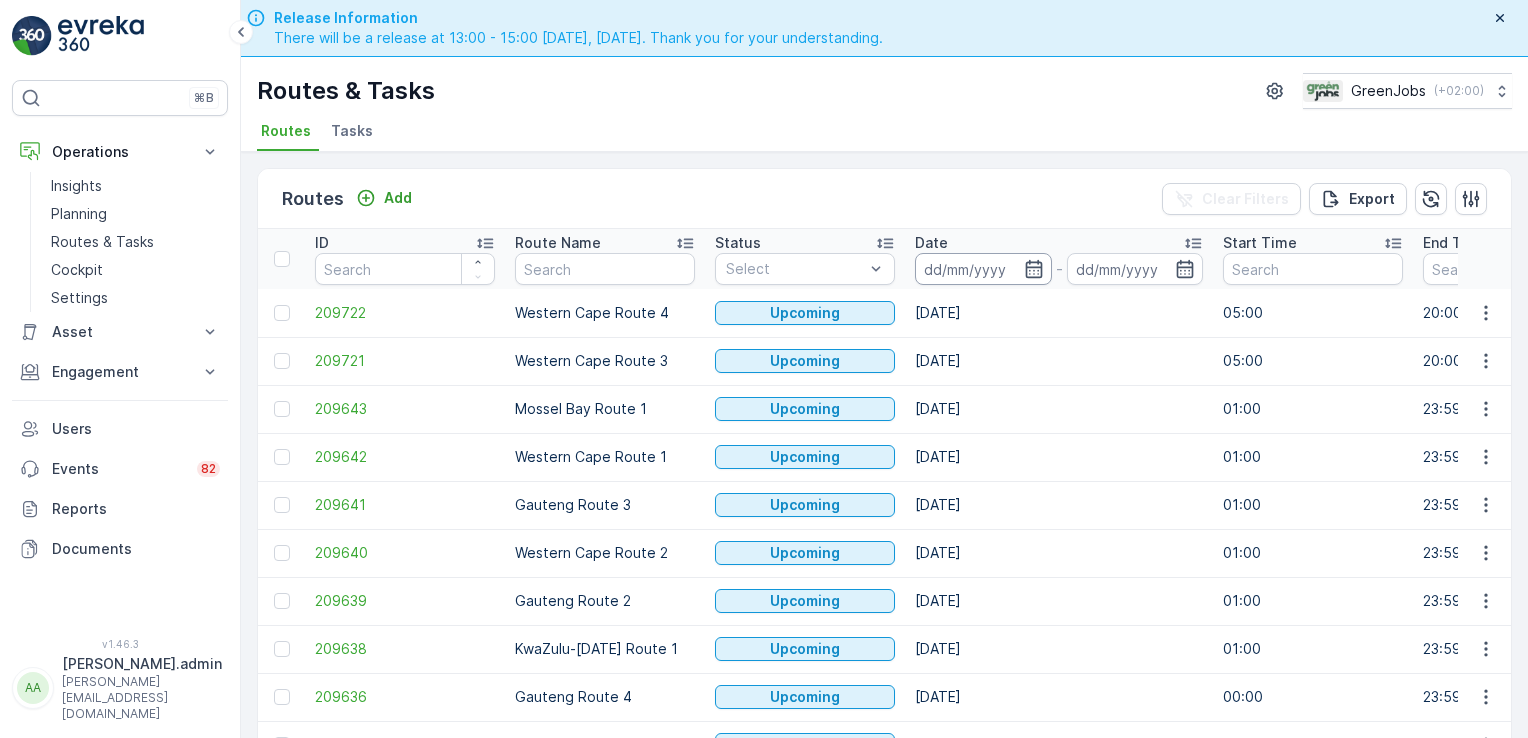 click at bounding box center [983, 269] 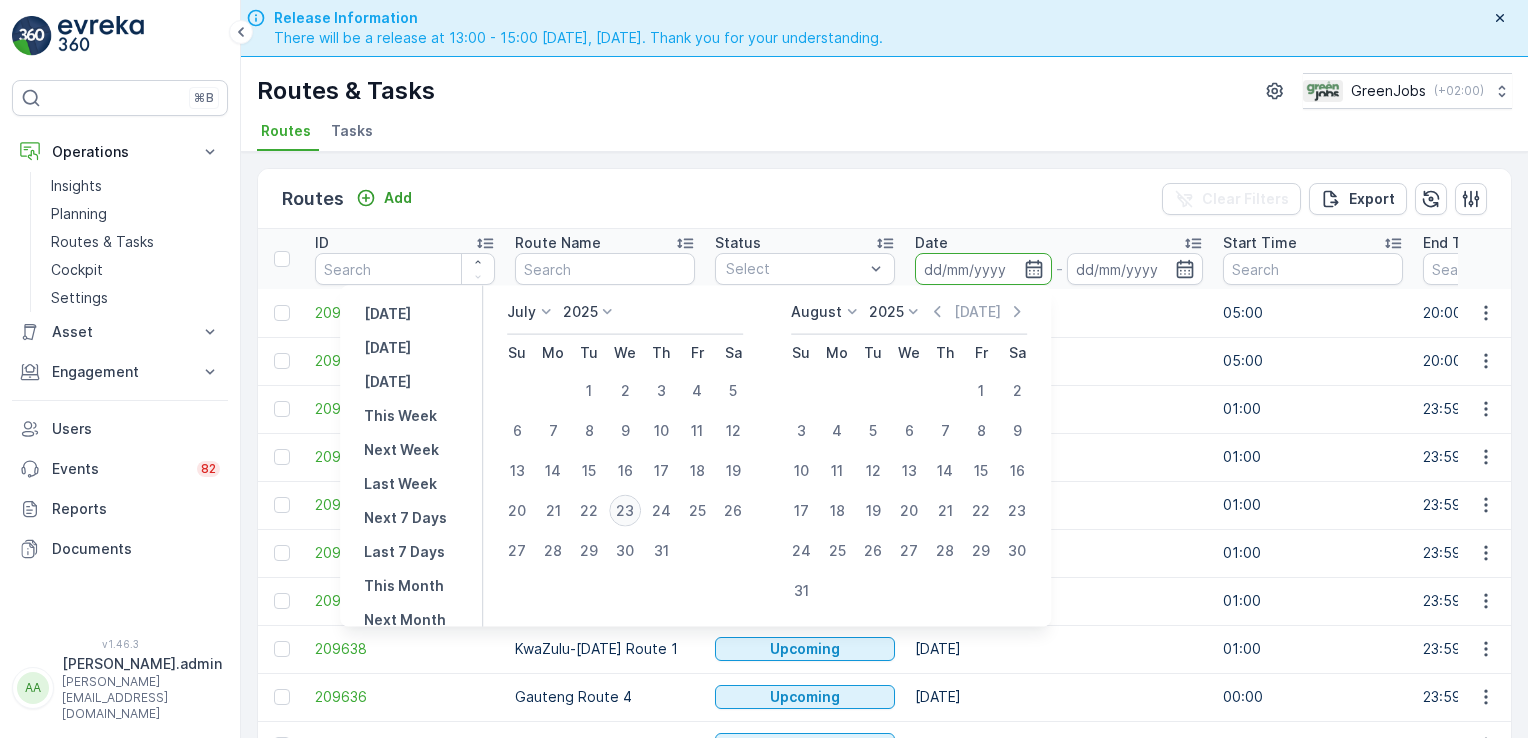 click on "23" at bounding box center [625, 511] 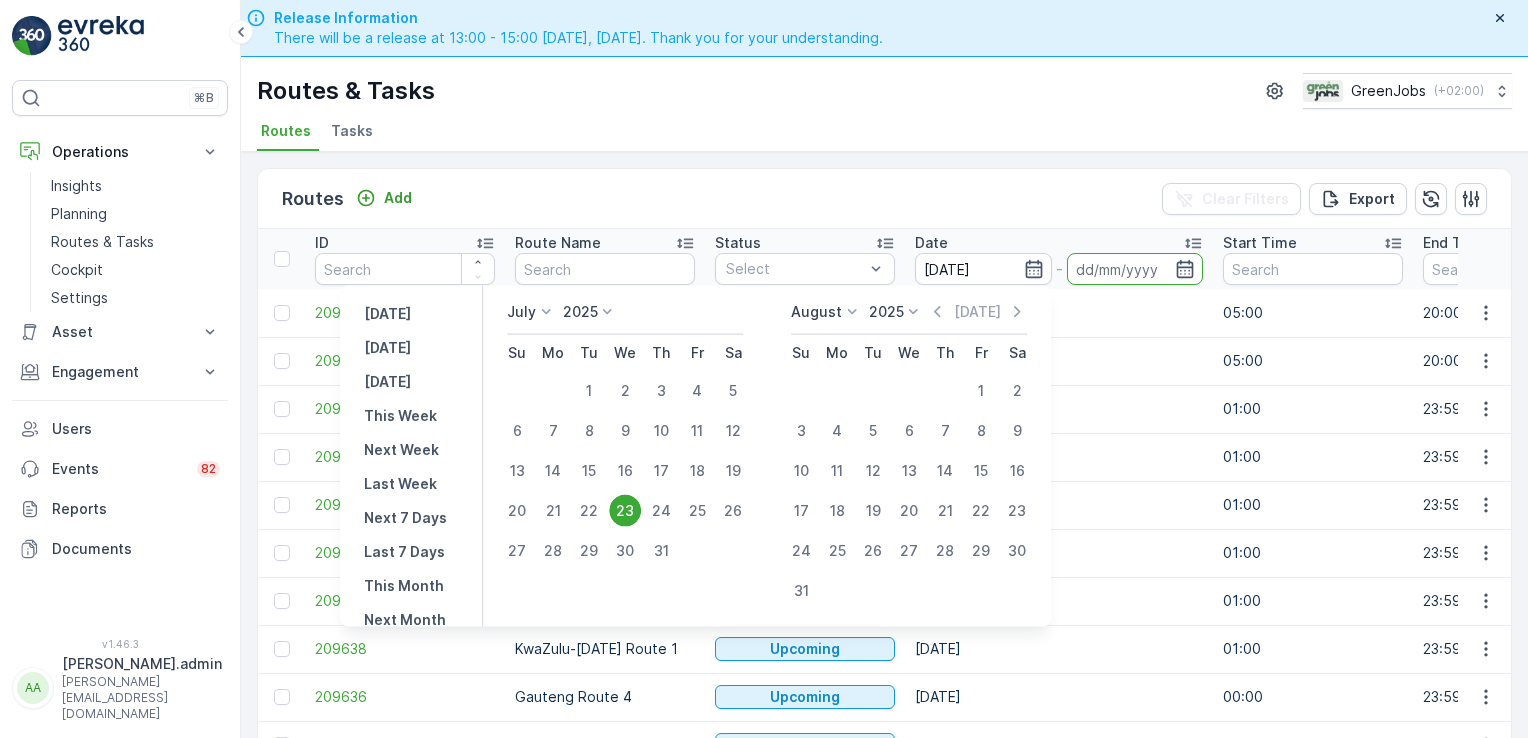 click on "23" at bounding box center (625, 511) 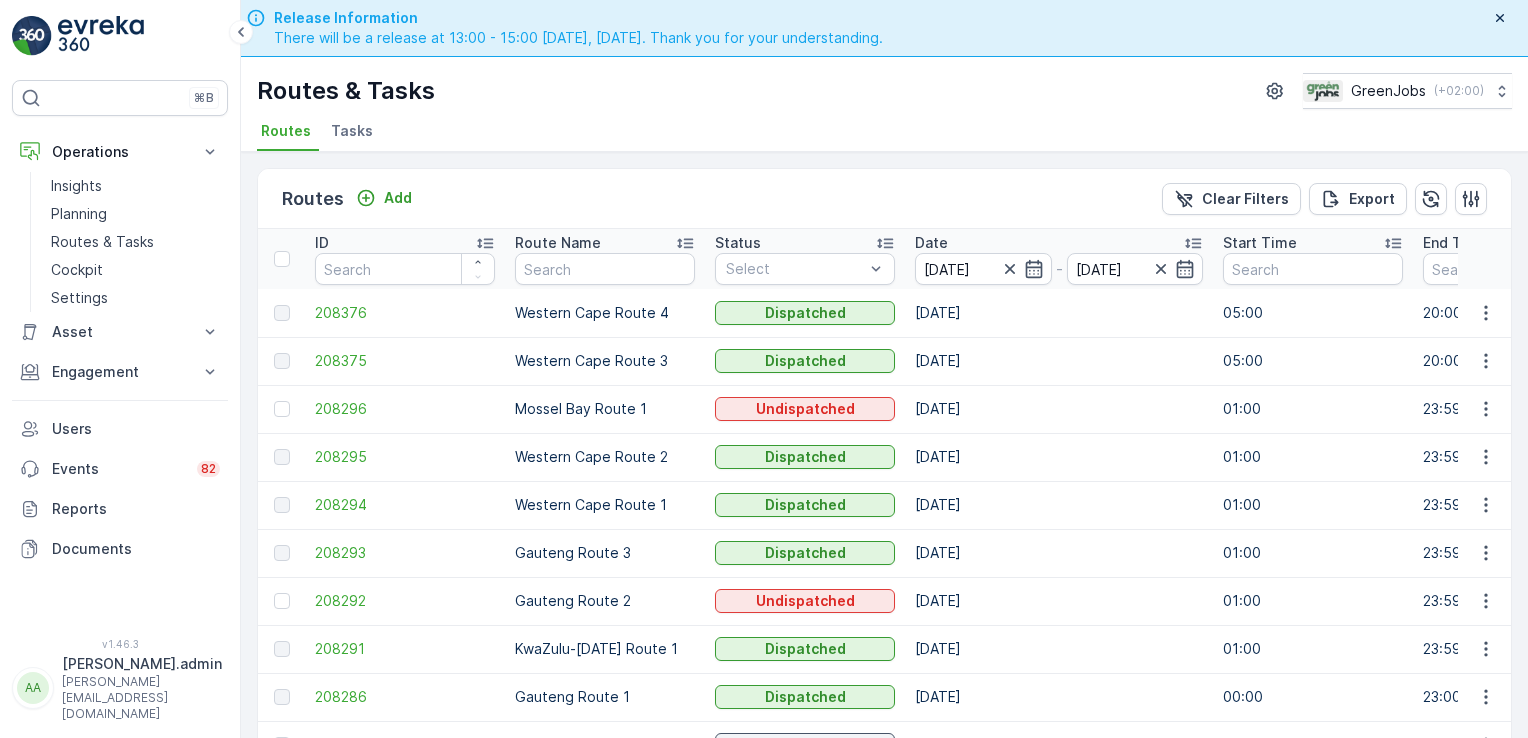 scroll, scrollTop: 56, scrollLeft: 0, axis: vertical 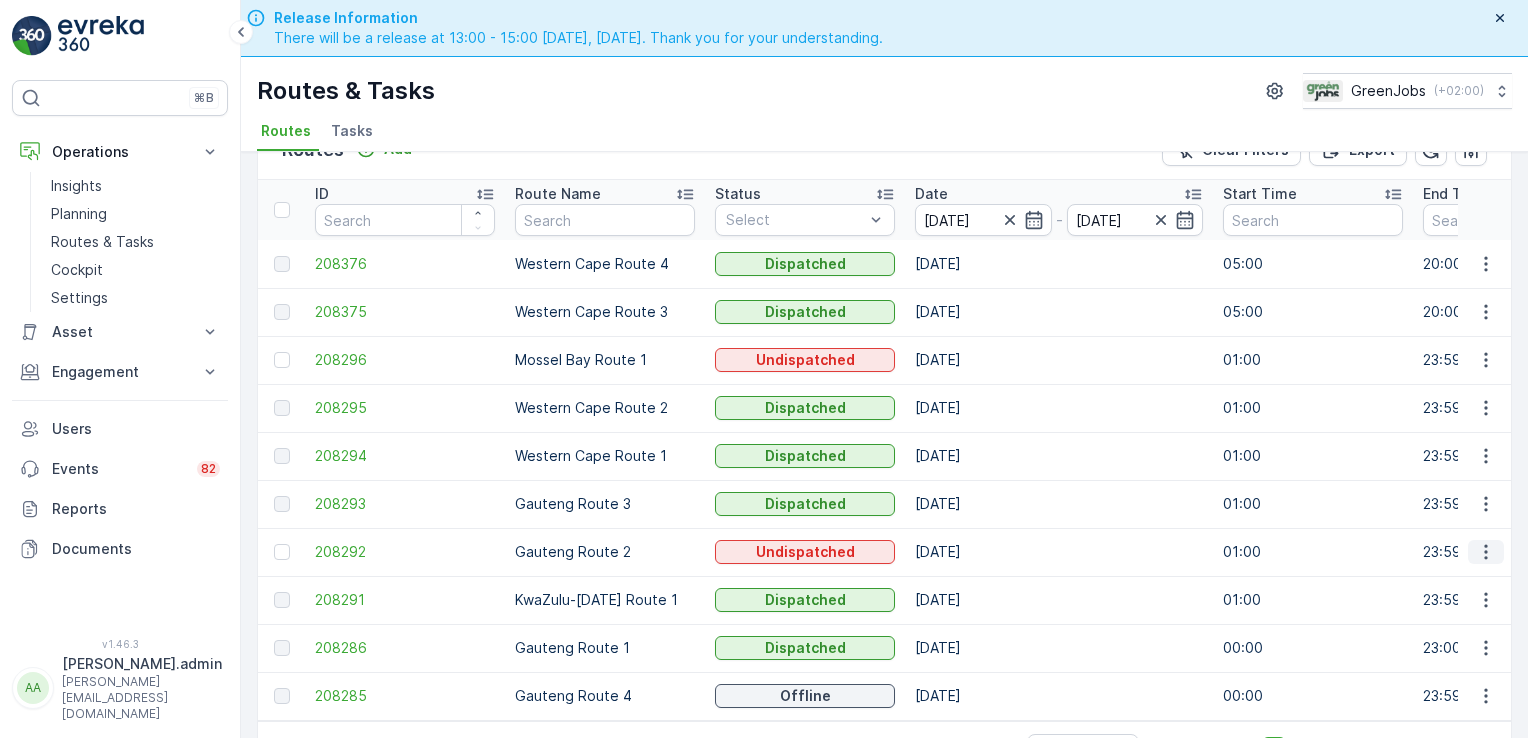 click 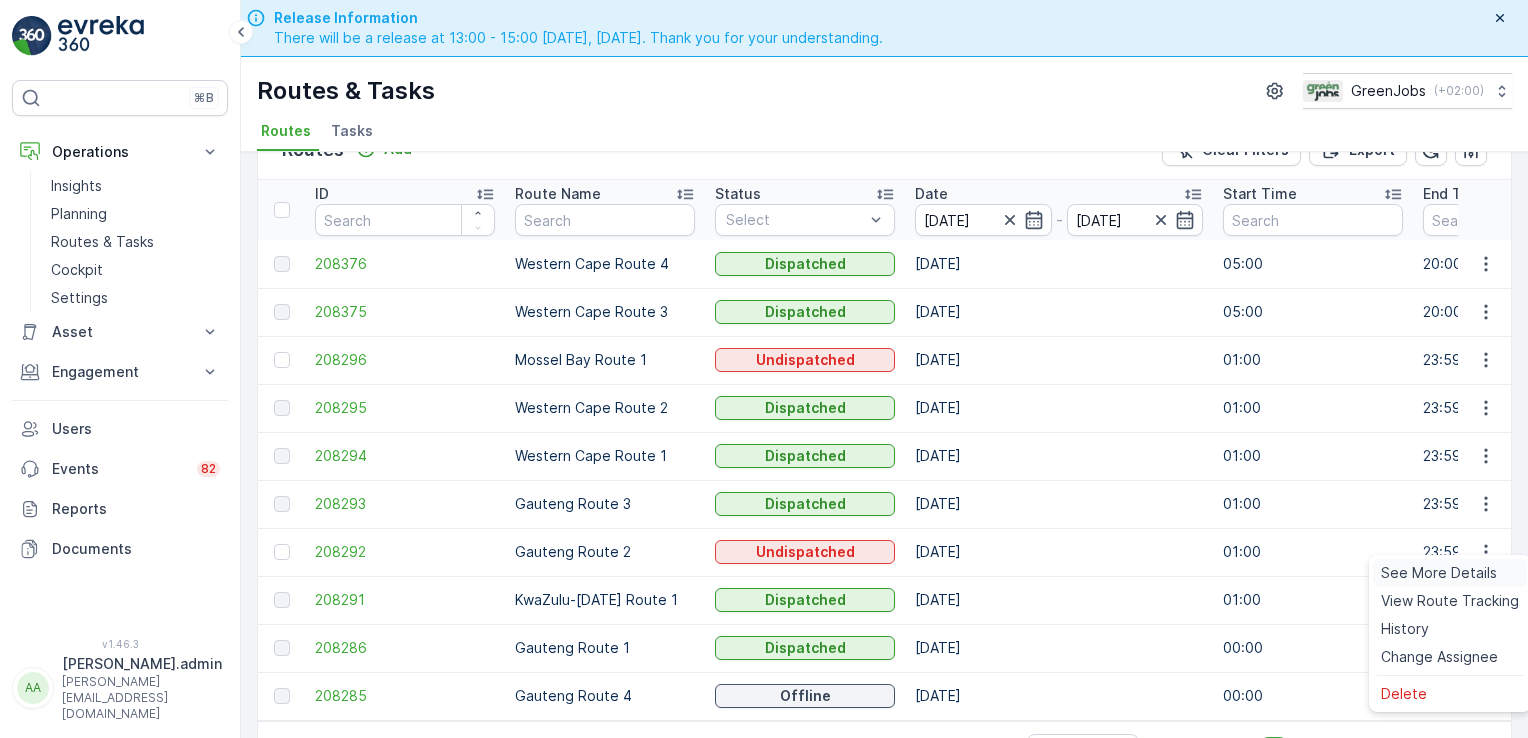 click on "See More Details" at bounding box center [1439, 573] 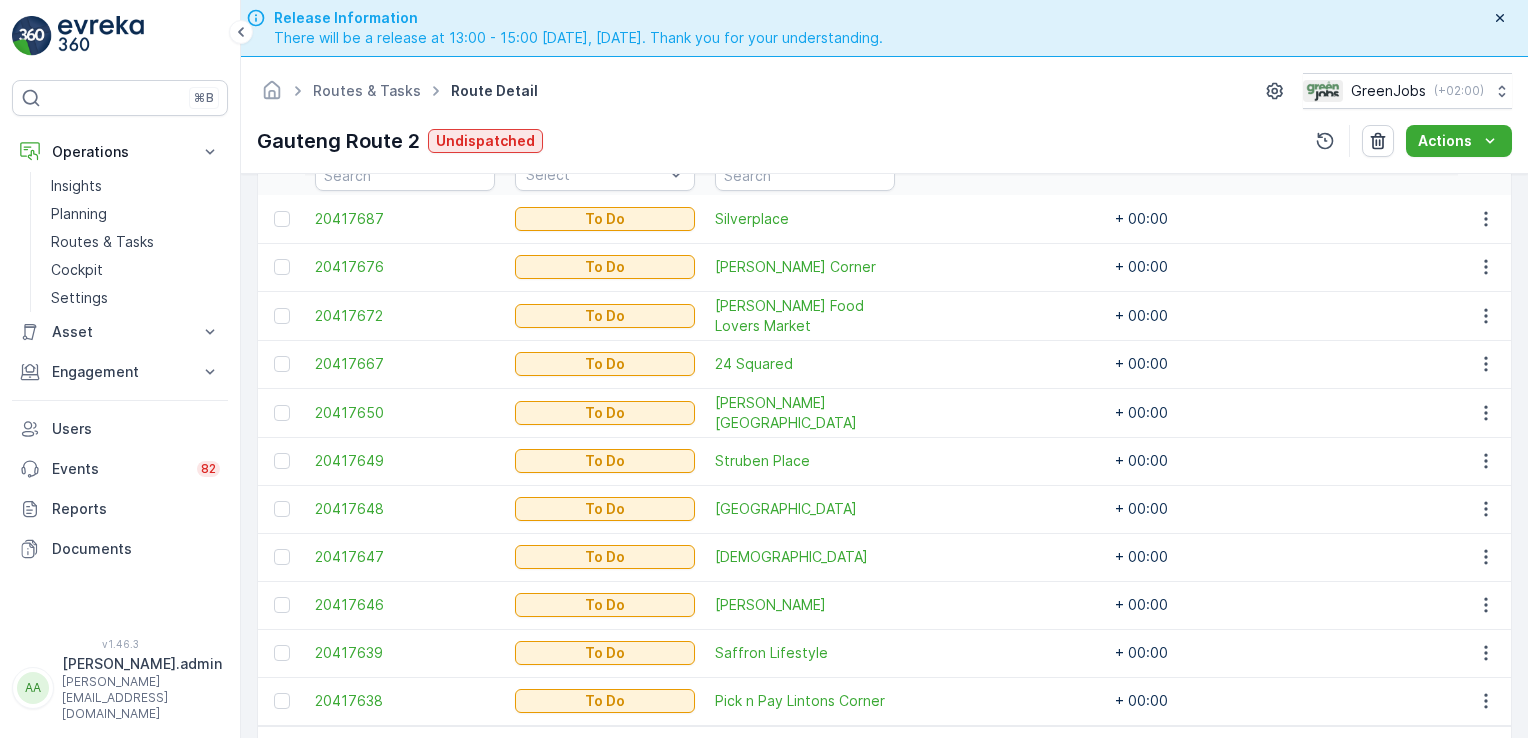 scroll, scrollTop: 604, scrollLeft: 0, axis: vertical 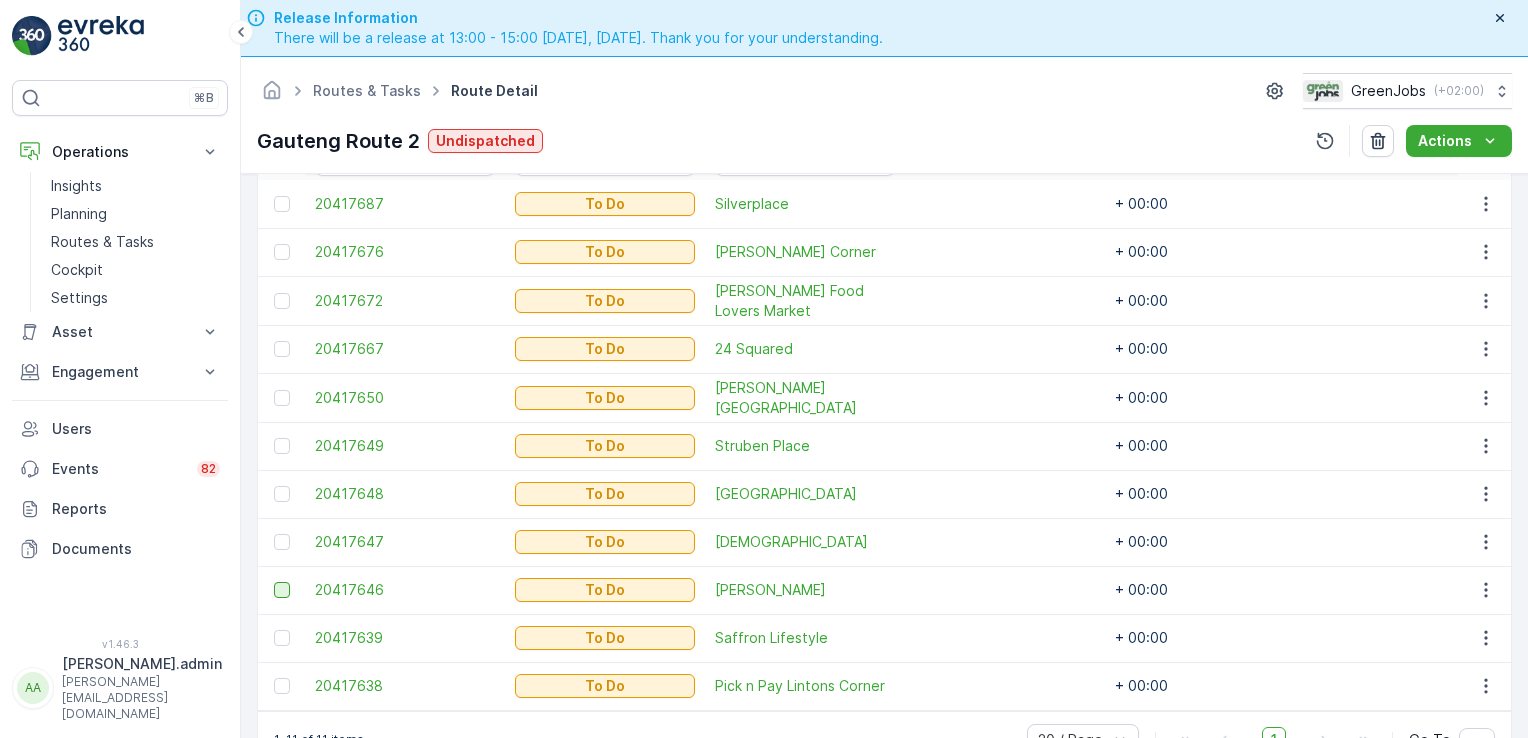 click at bounding box center (282, 590) 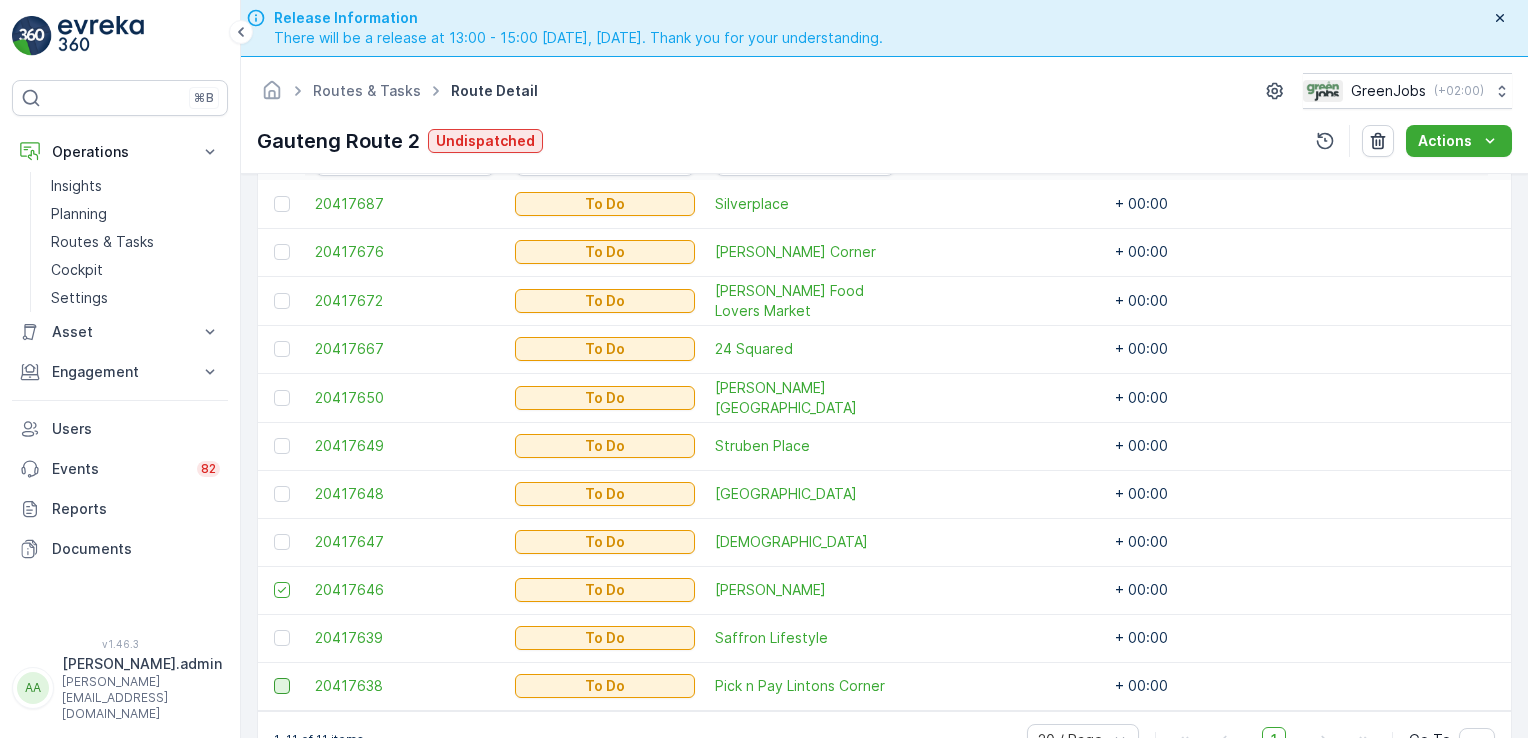 click at bounding box center (282, 686) 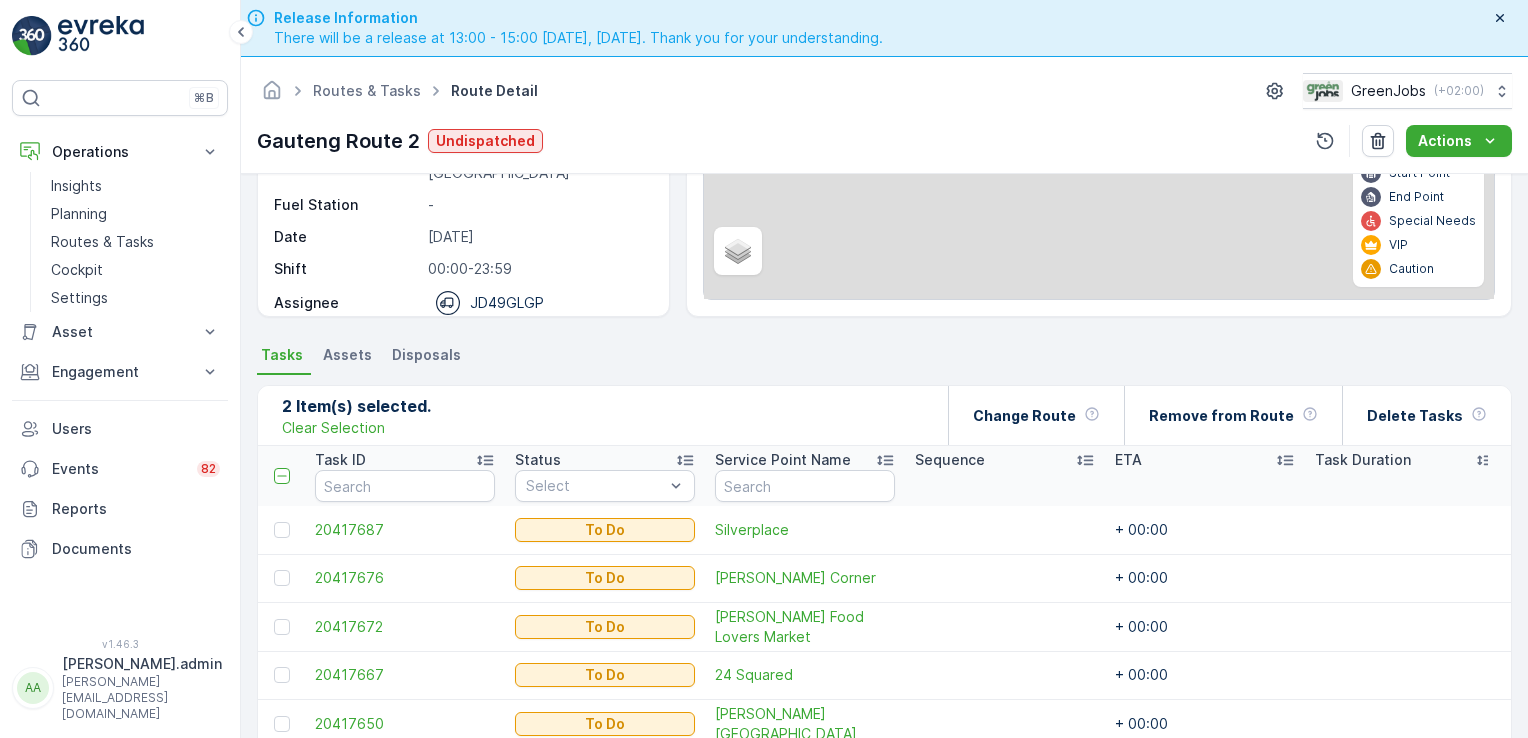 scroll, scrollTop: 244, scrollLeft: 0, axis: vertical 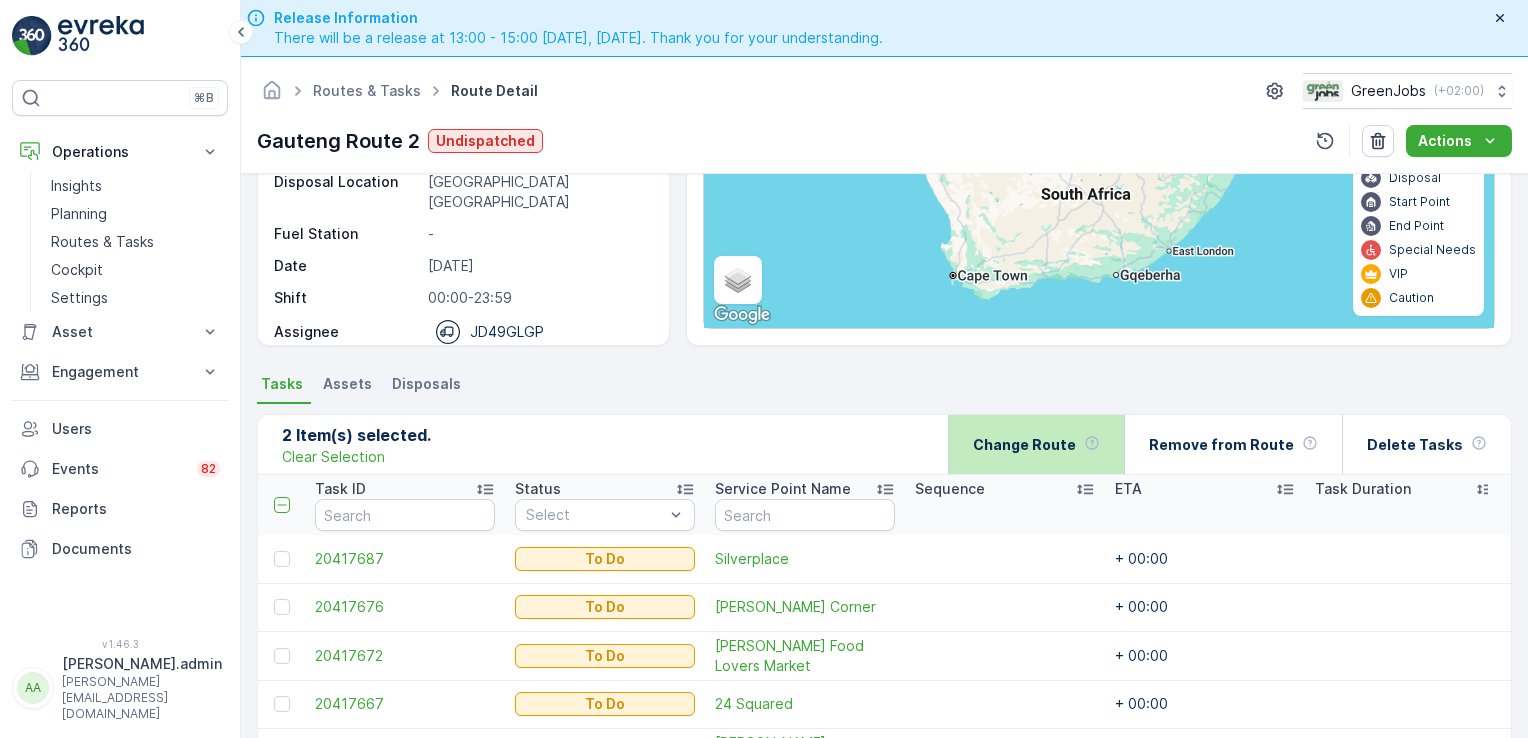 click on "Change Route" at bounding box center (1024, 445) 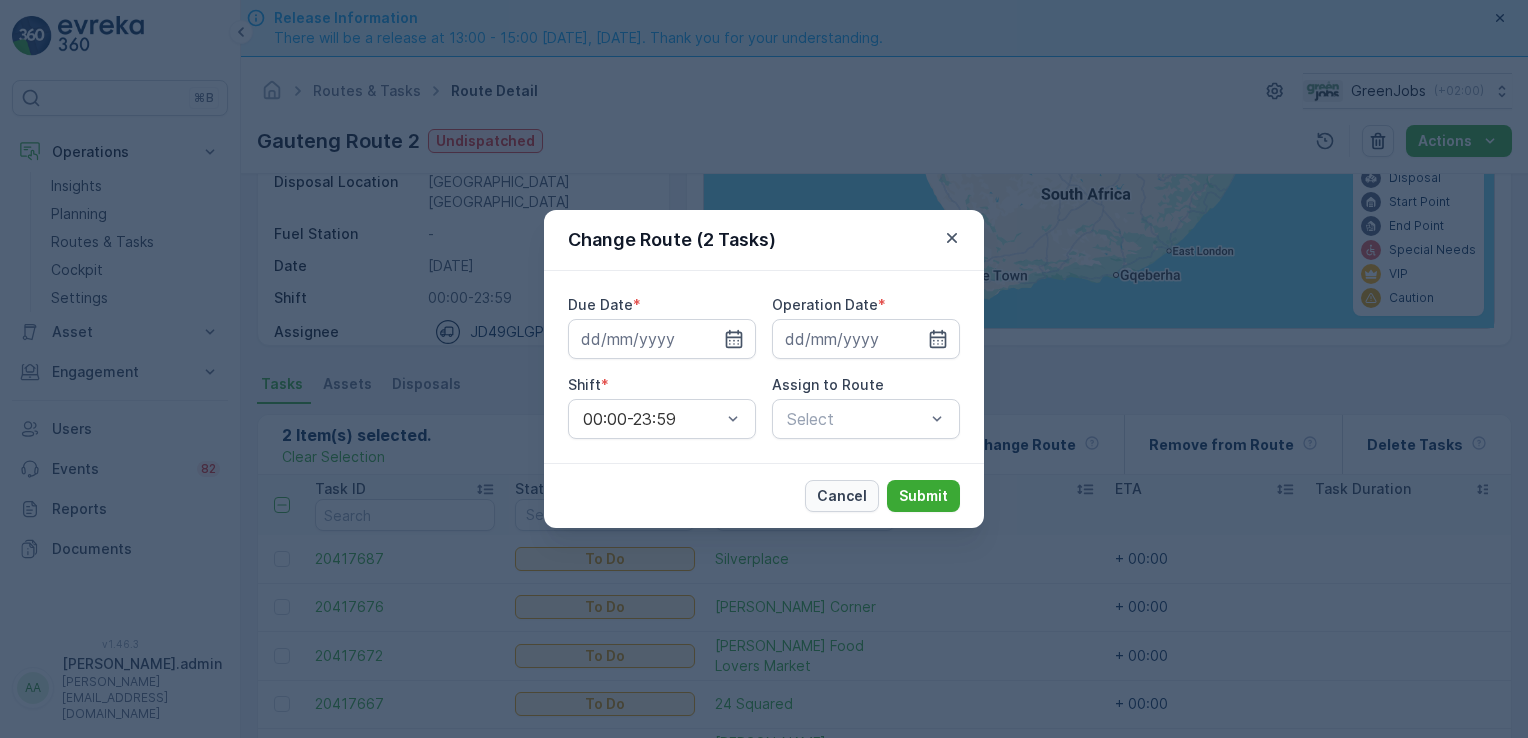 click on "Cancel" at bounding box center [842, 496] 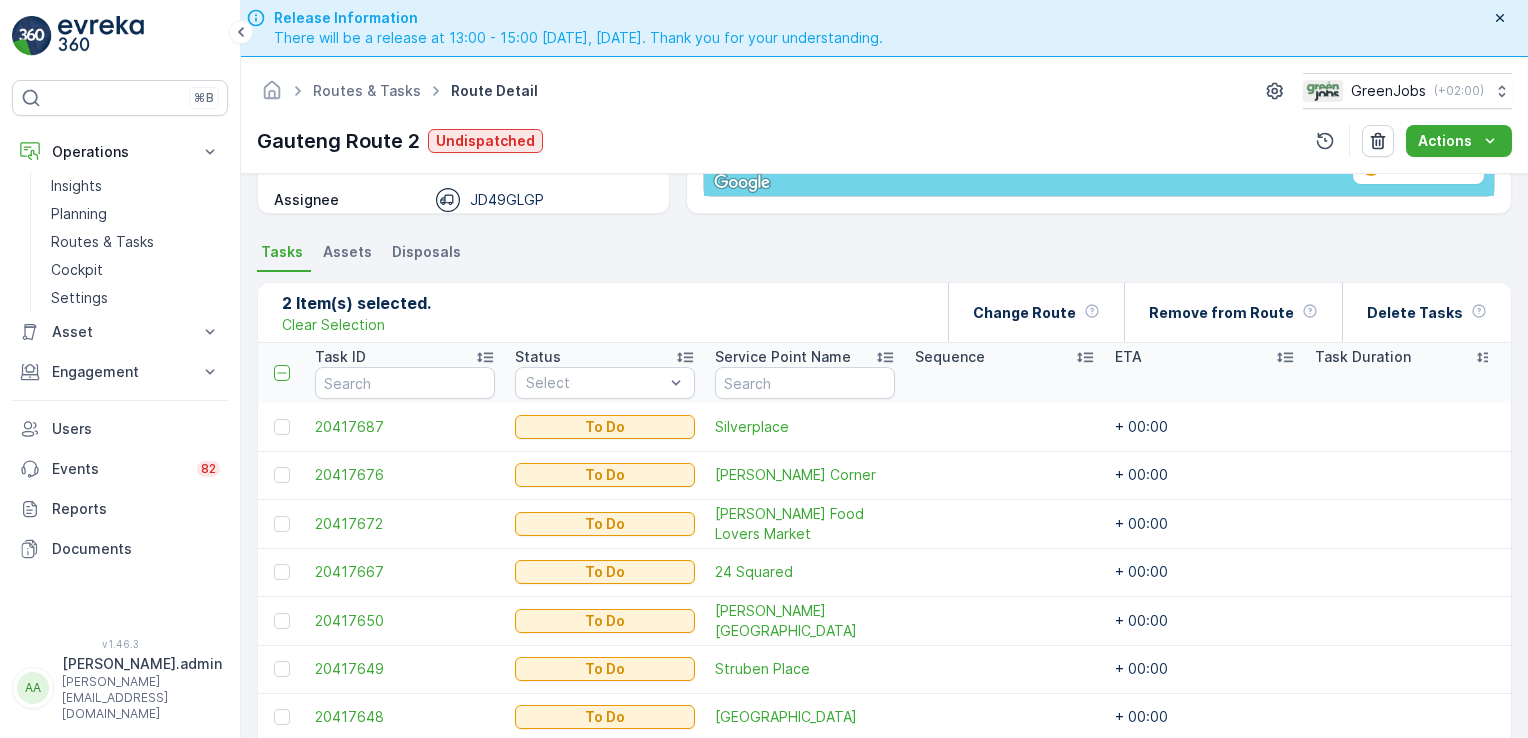 scroll, scrollTop: 371, scrollLeft: 0, axis: vertical 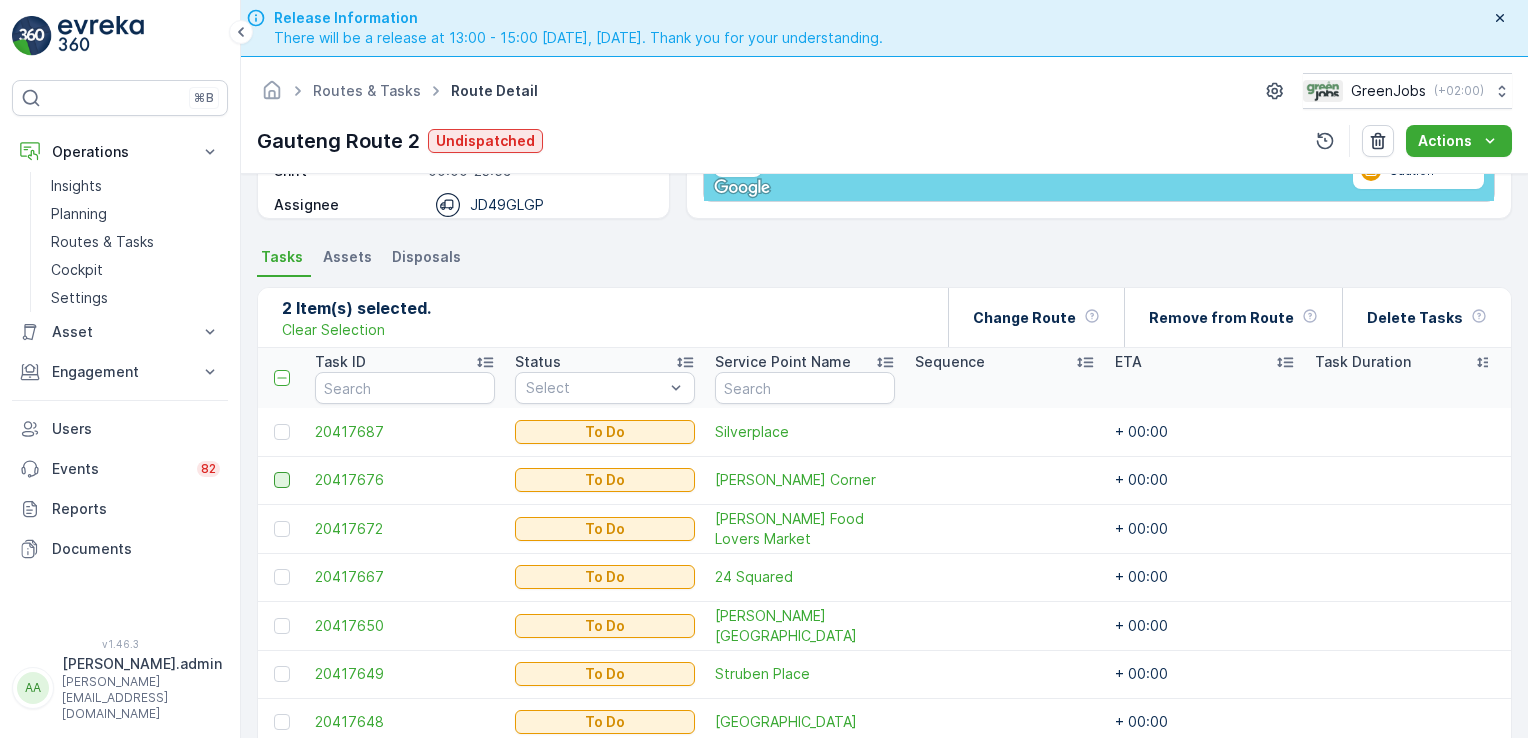 click at bounding box center [282, 480] 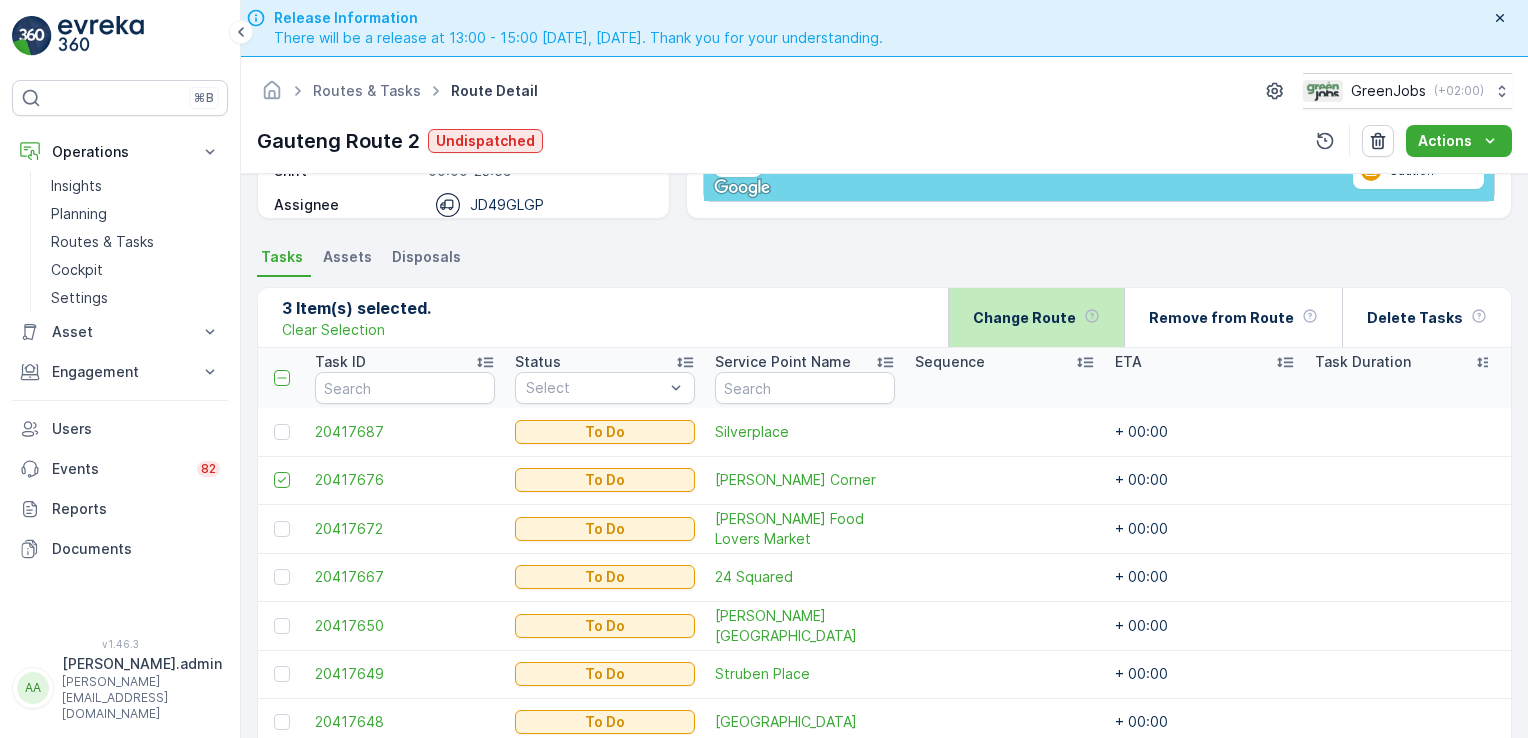 click on "Change Route" at bounding box center (1036, 317) 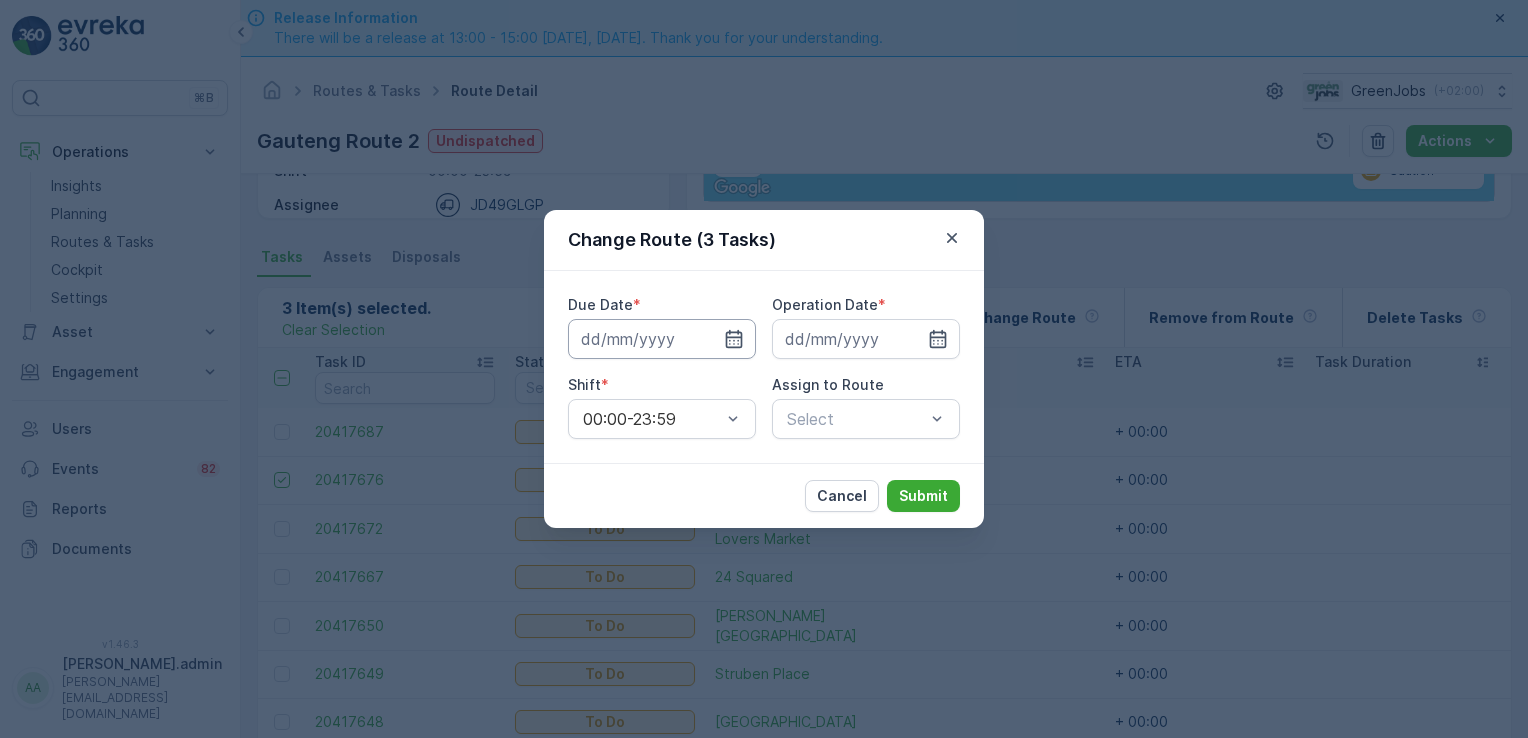 click at bounding box center (662, 339) 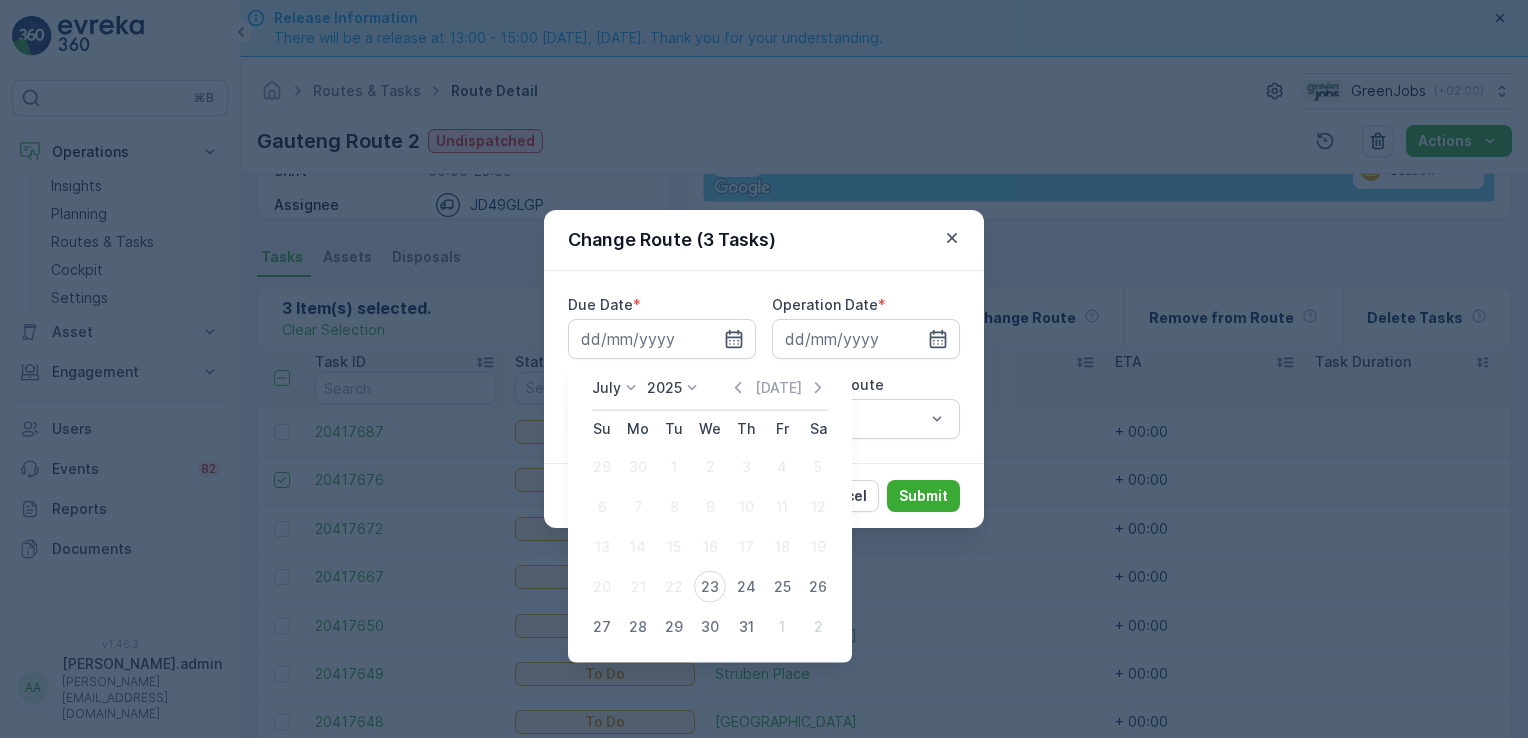 click on "23" at bounding box center [710, 587] 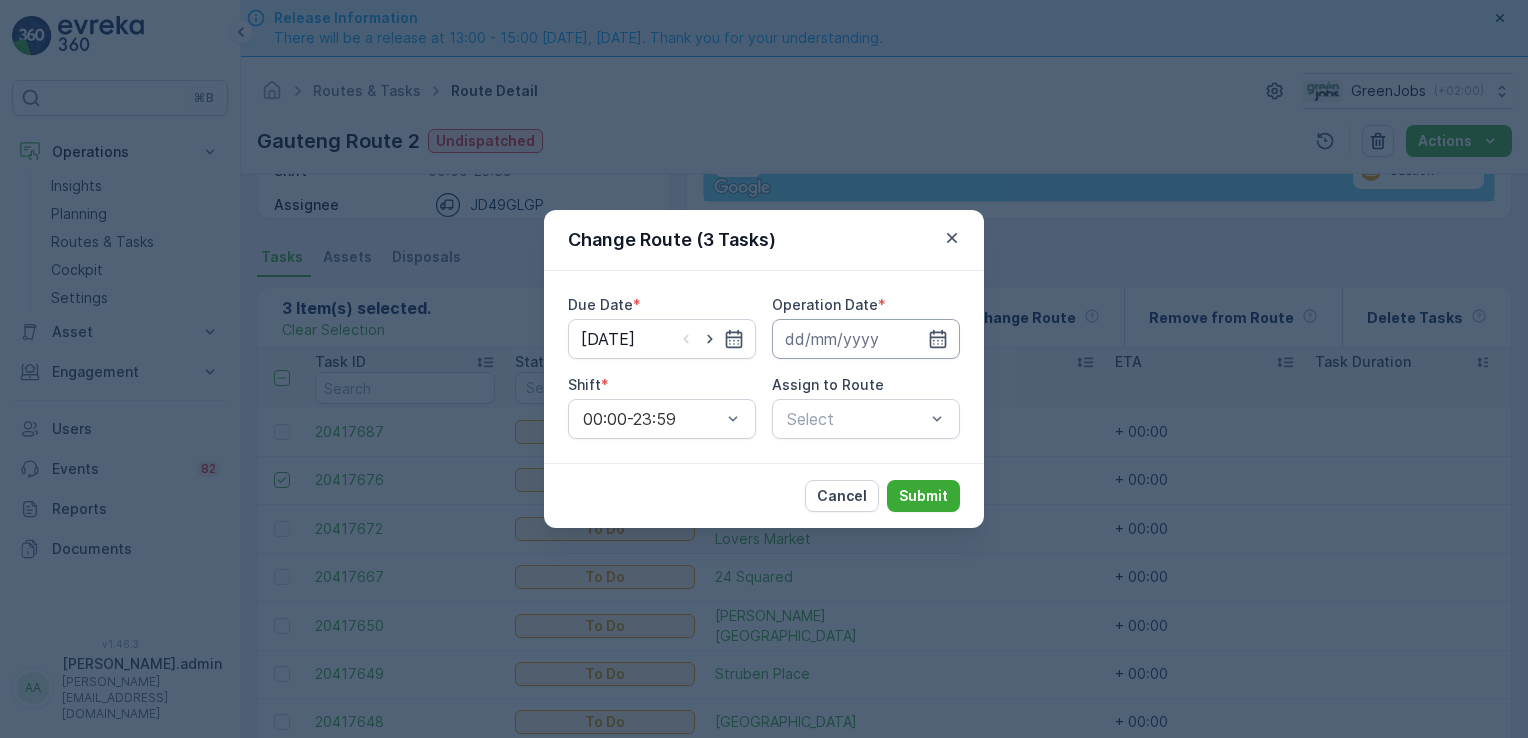 click at bounding box center [866, 339] 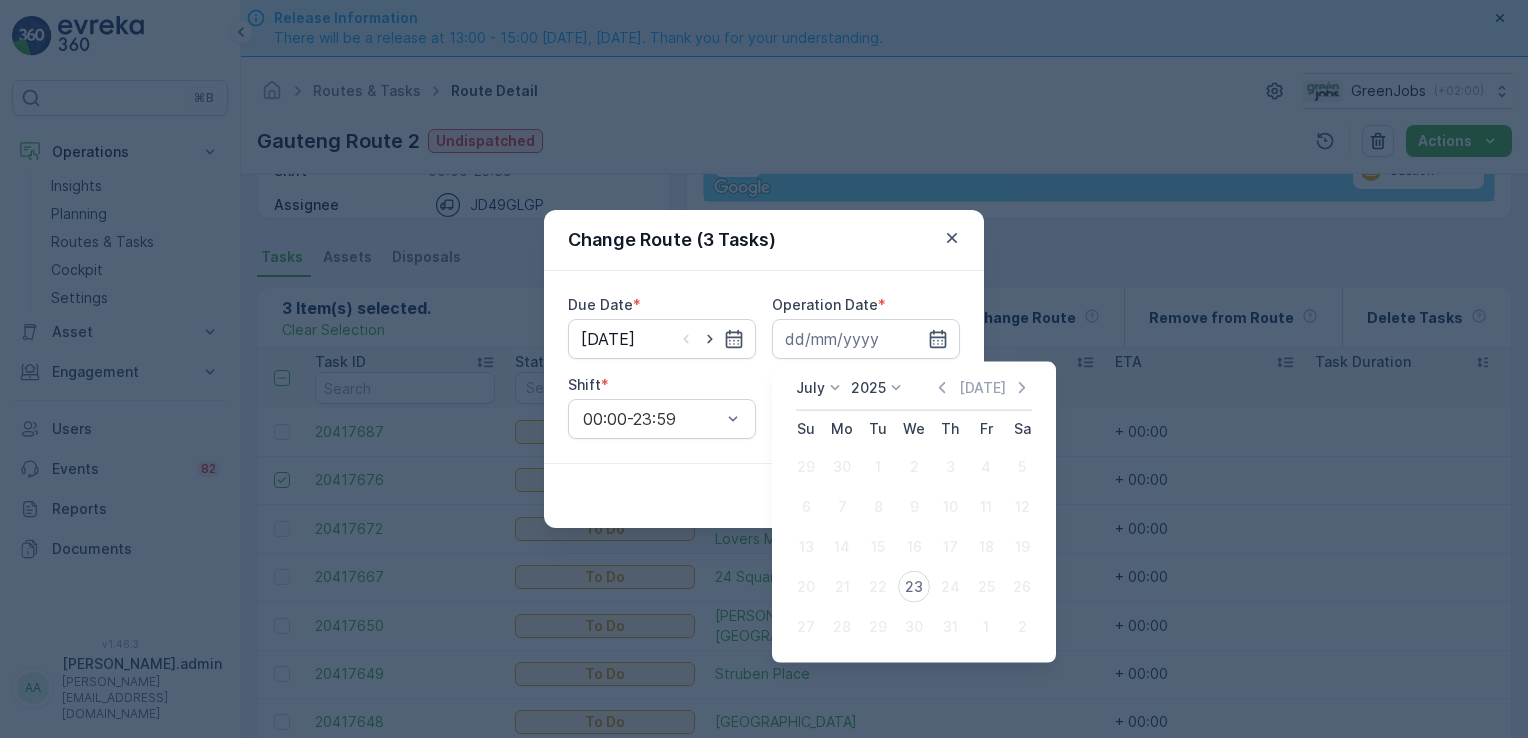 click on "23" at bounding box center [914, 587] 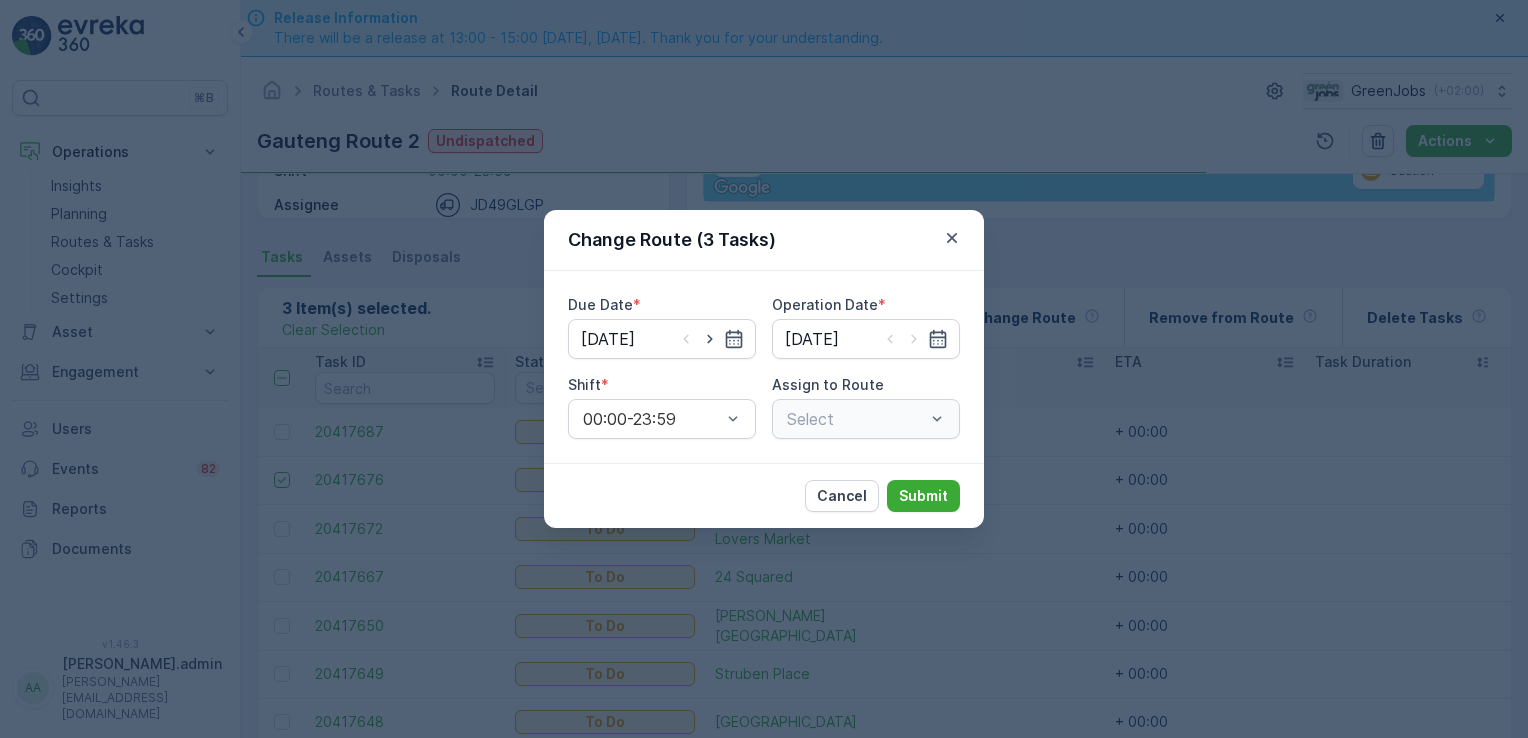 click on "Select" at bounding box center [866, 419] 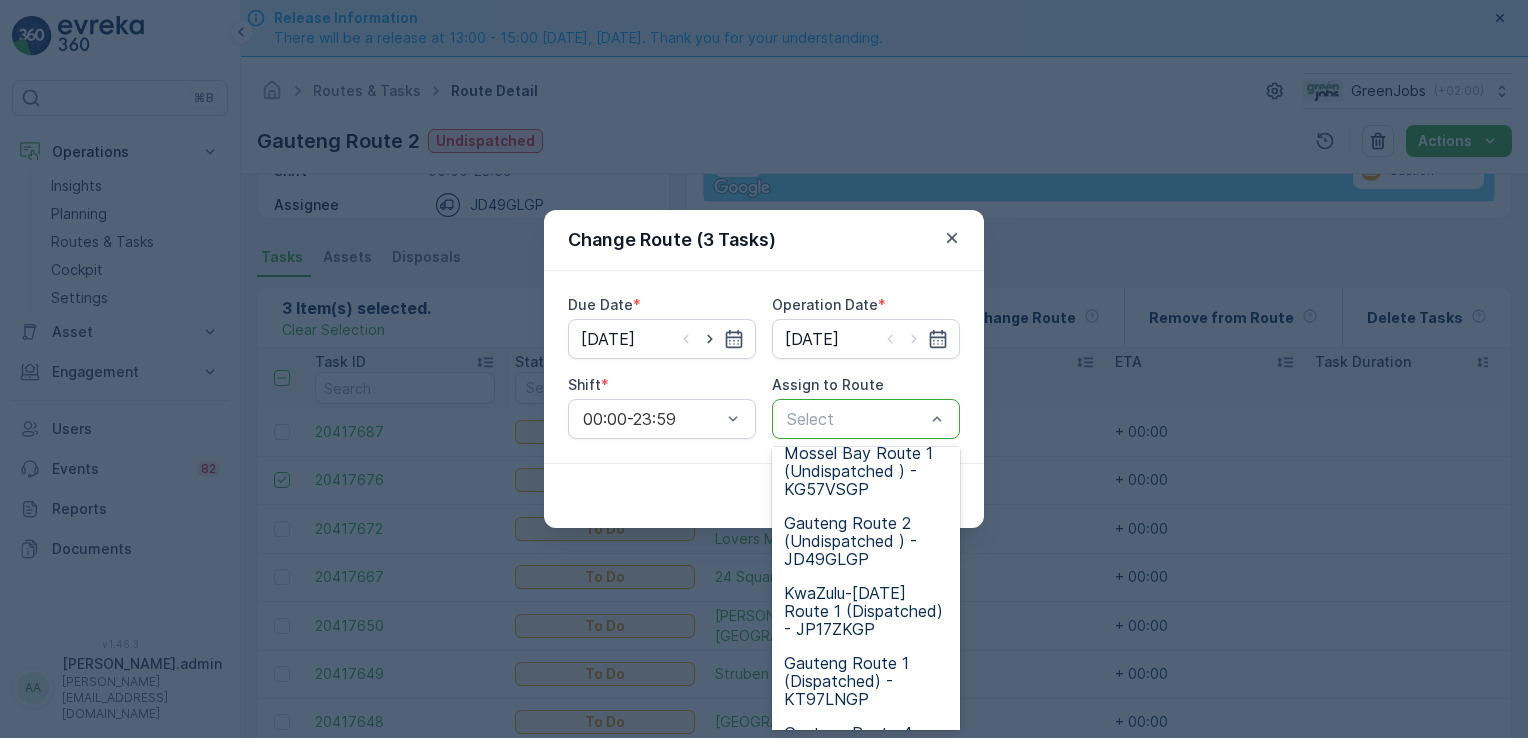 scroll, scrollTop: 488, scrollLeft: 0, axis: vertical 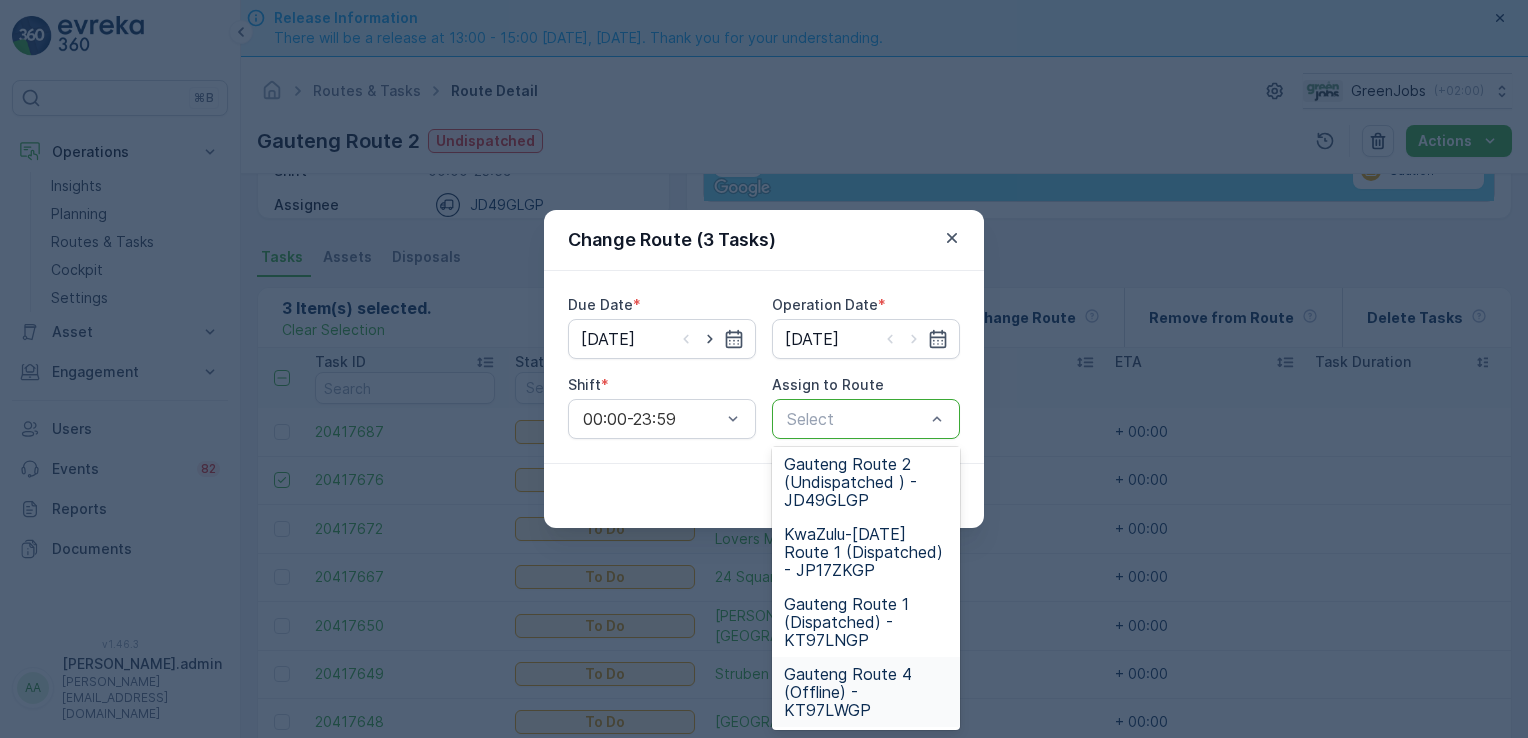 click on "Gauteng Route 4 (Offline) - KT97LWGP" at bounding box center (866, 692) 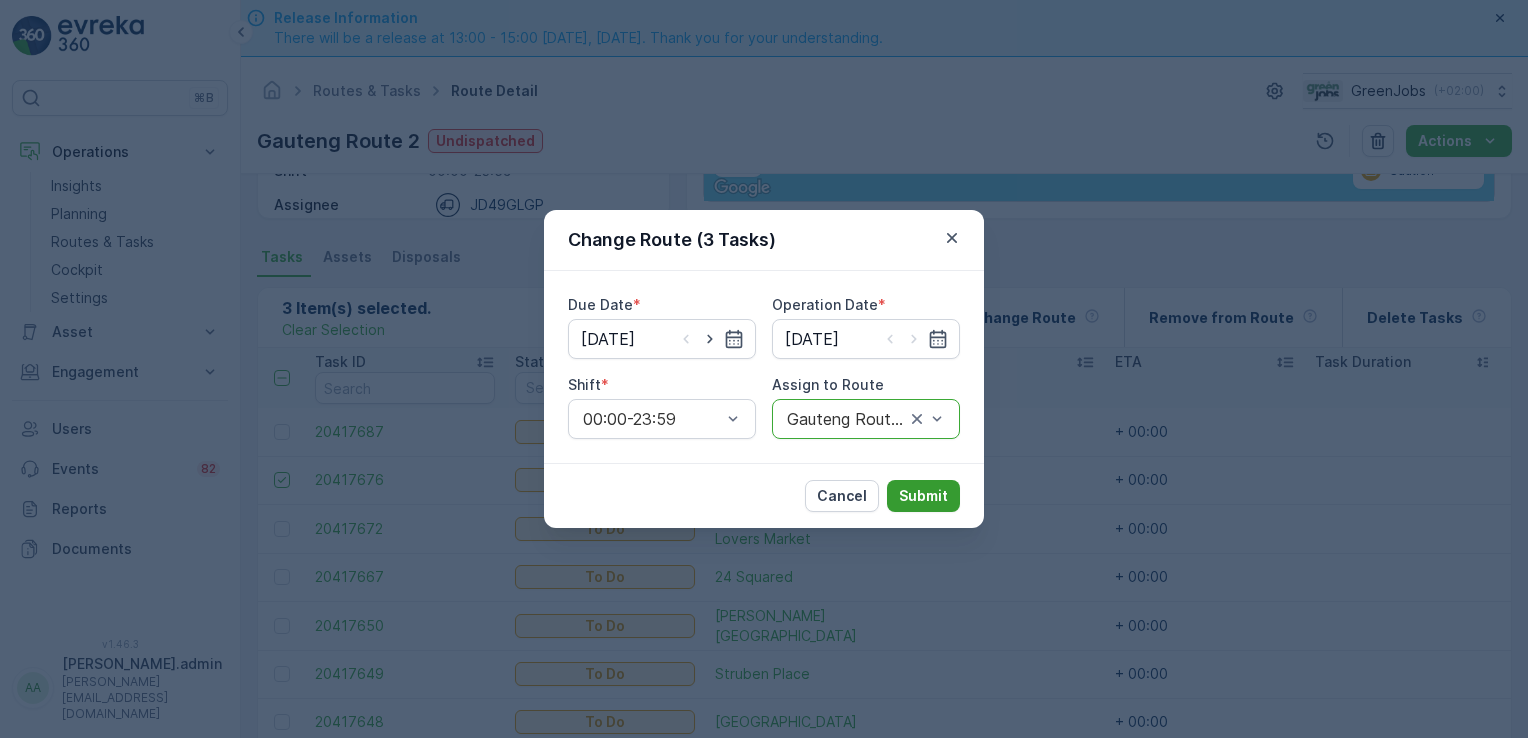 click on "Submit" at bounding box center [923, 496] 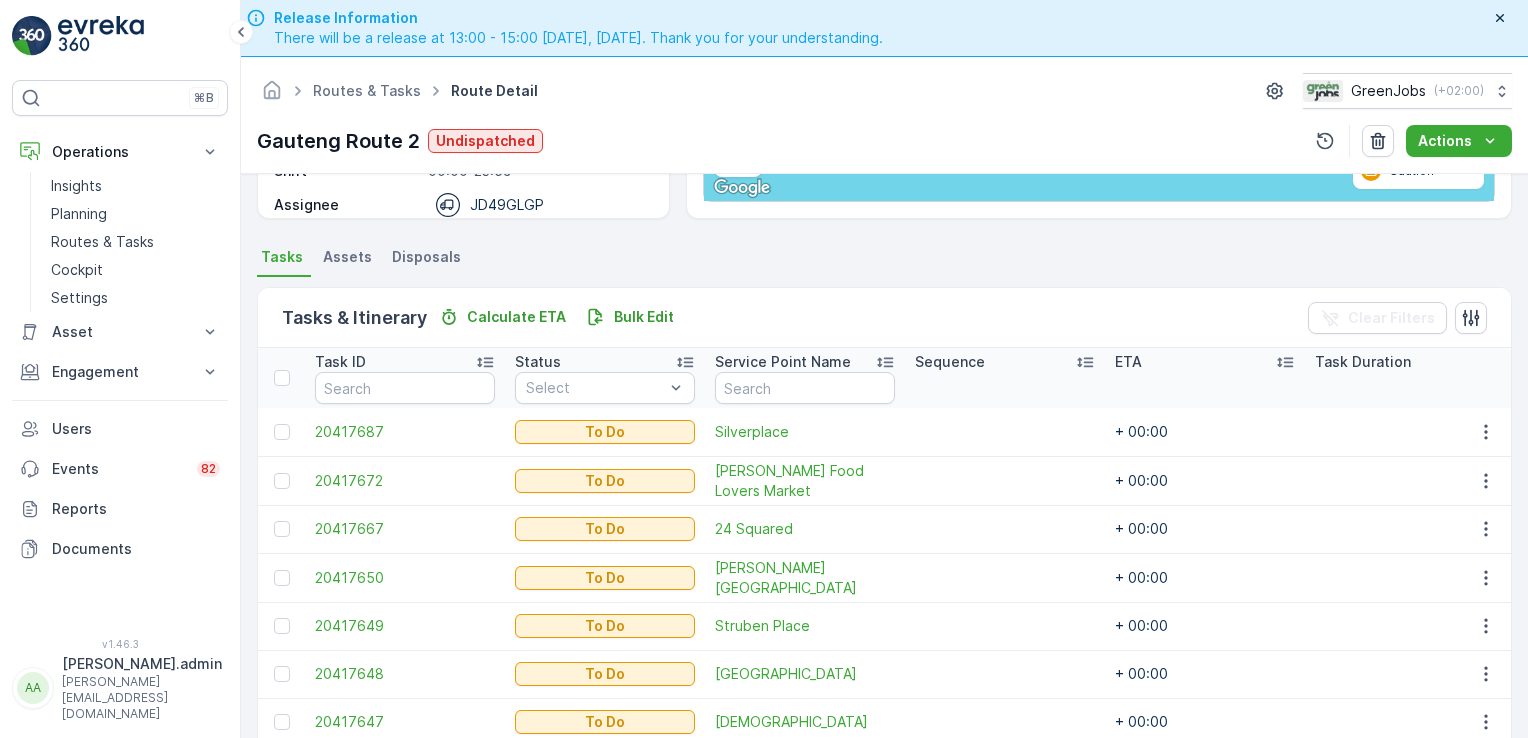 scroll, scrollTop: 460, scrollLeft: 0, axis: vertical 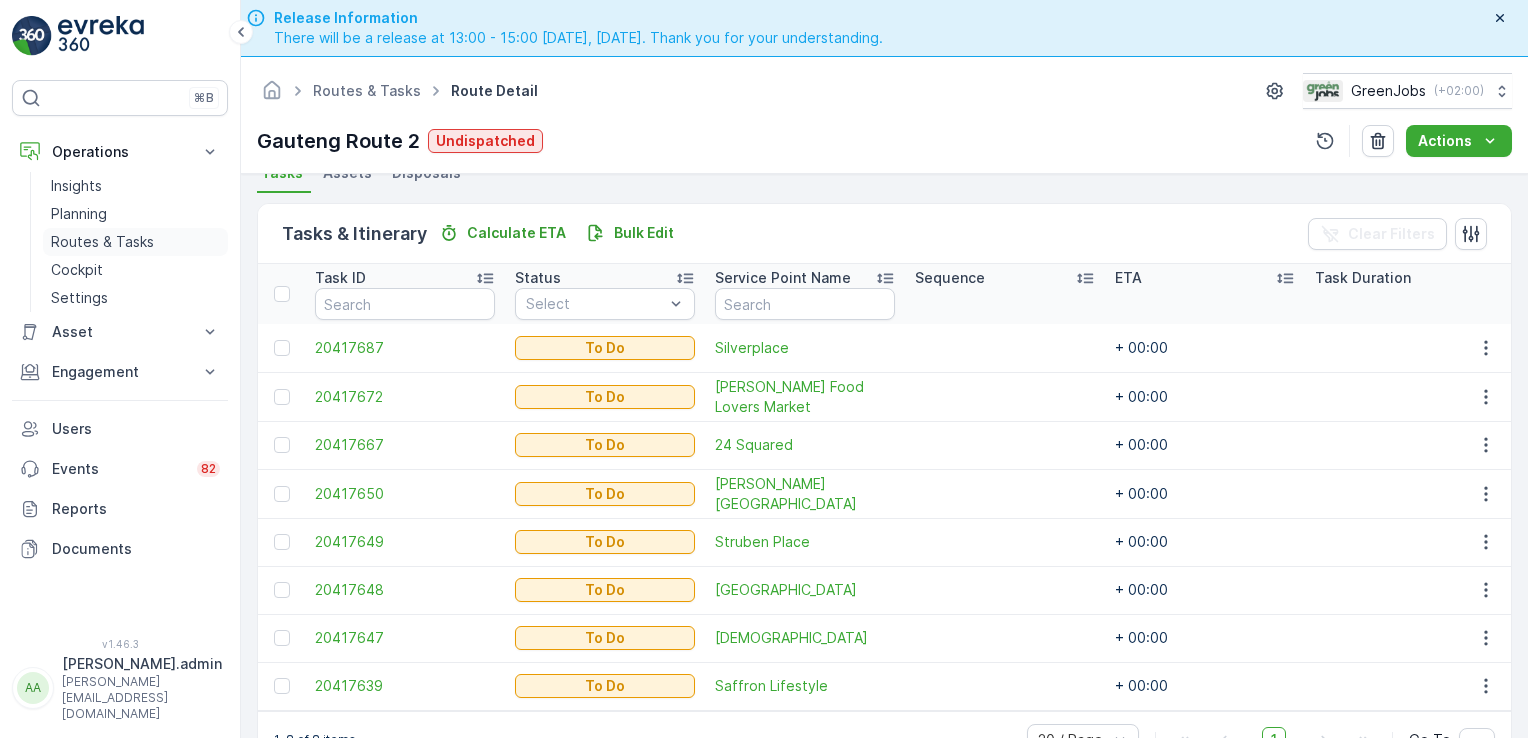 click on "Routes & Tasks" at bounding box center (102, 242) 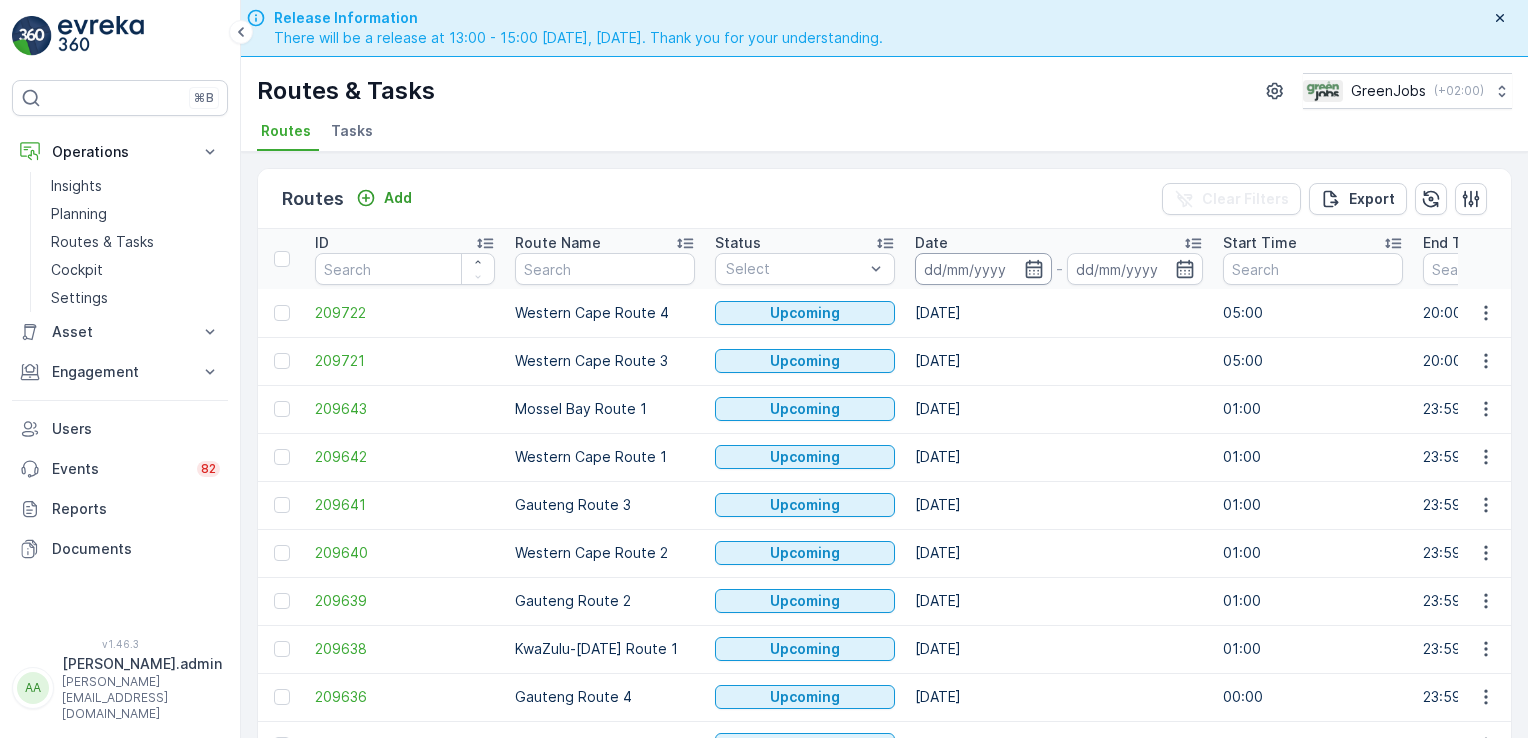 click at bounding box center (983, 269) 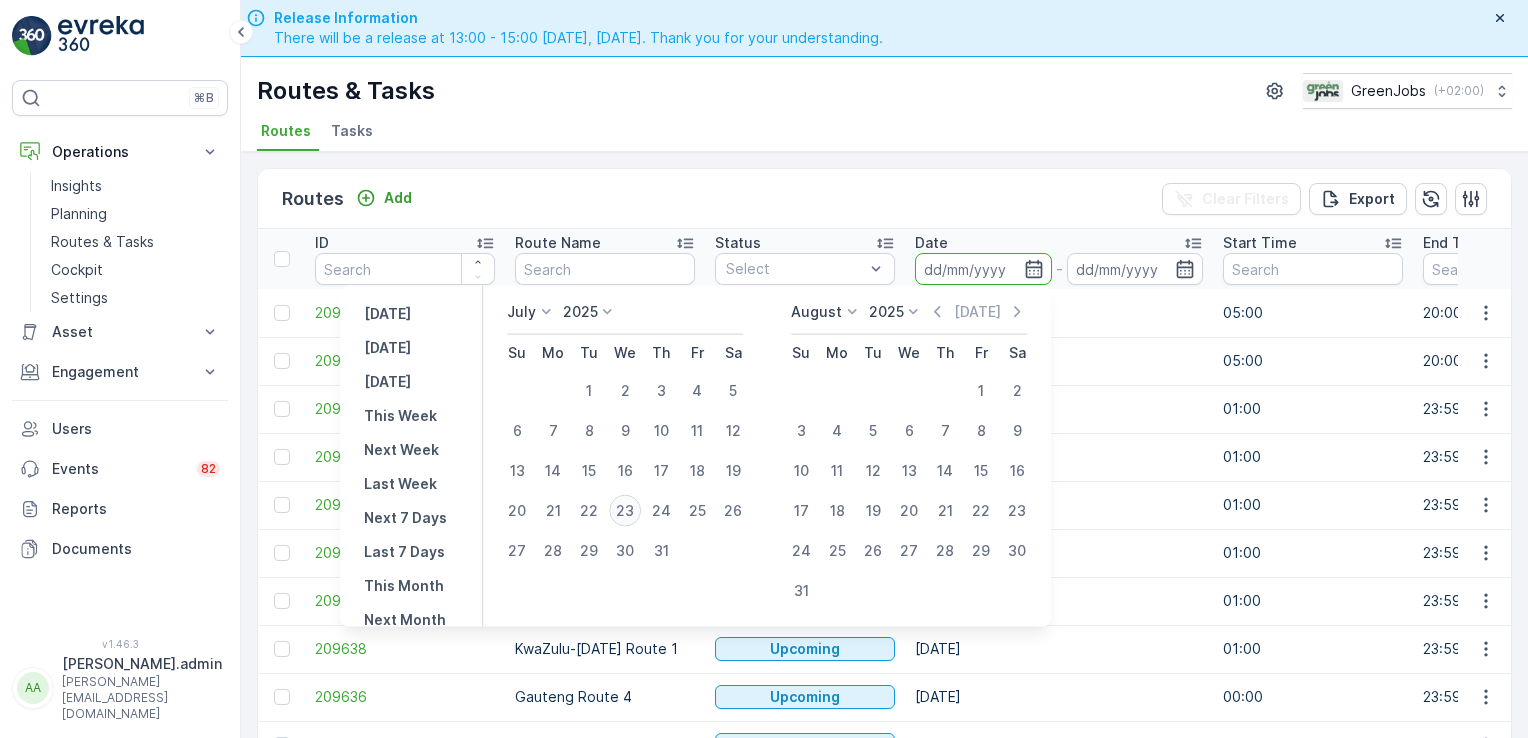 click on "23" at bounding box center (625, 511) 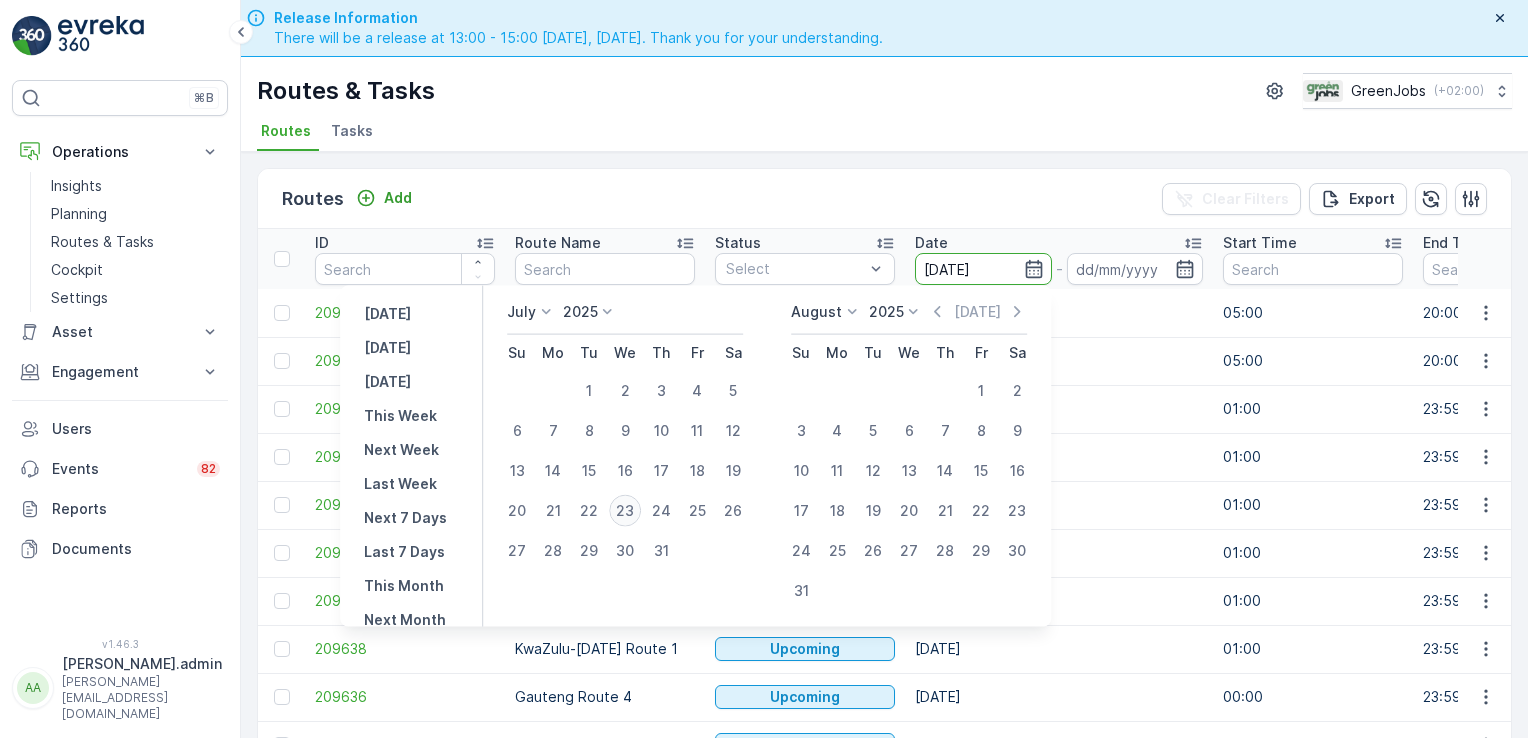 click on "23" at bounding box center (625, 511) 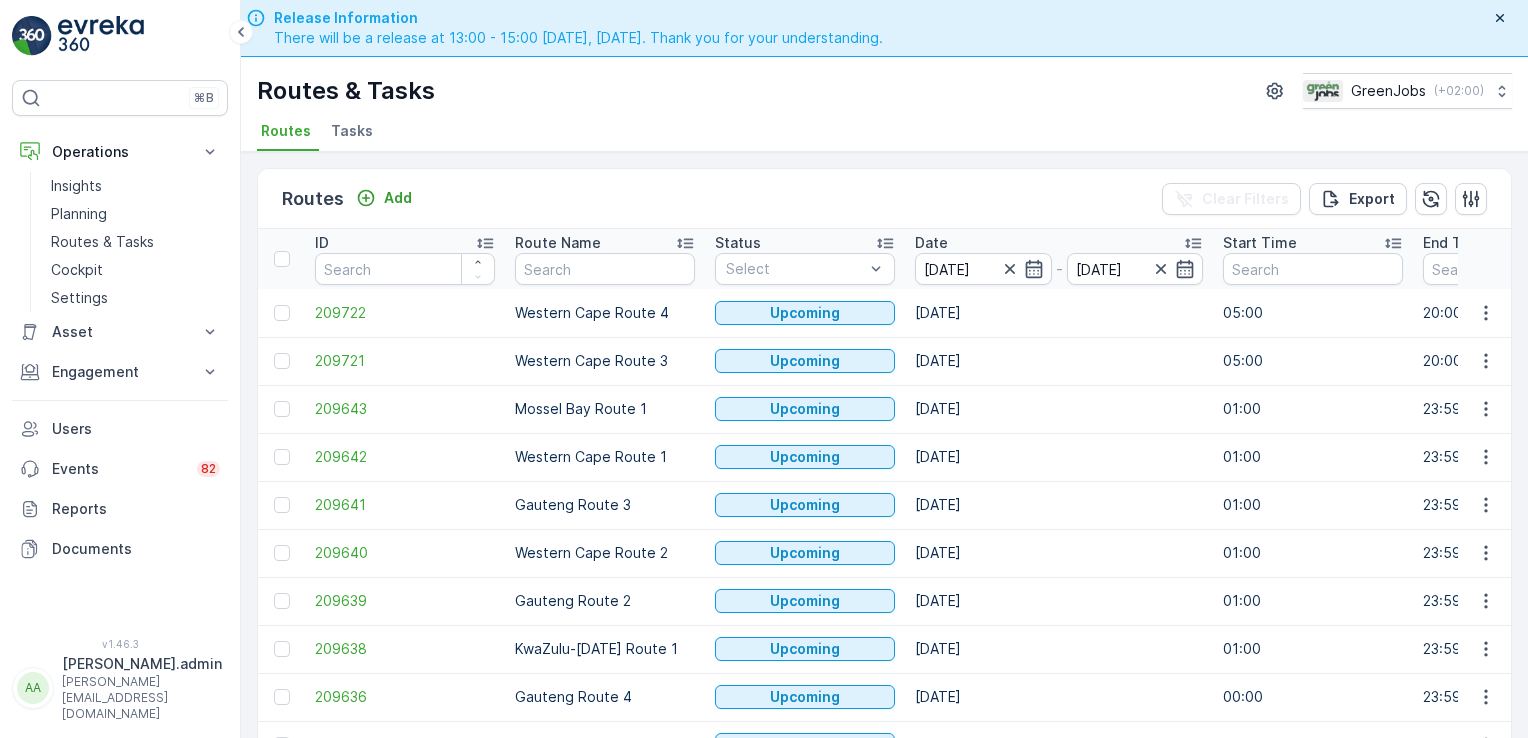 type on "[DATE]" 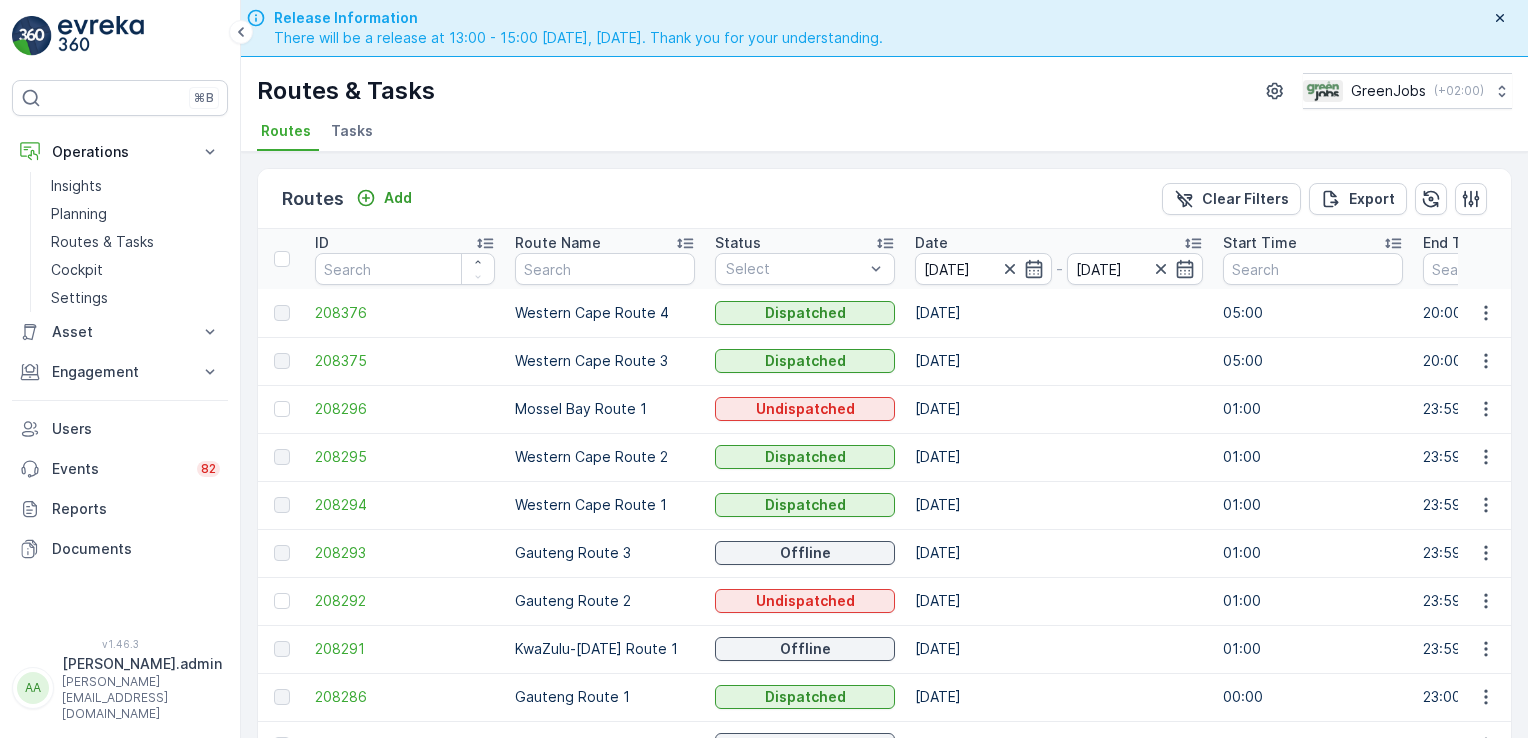 scroll, scrollTop: 56, scrollLeft: 0, axis: vertical 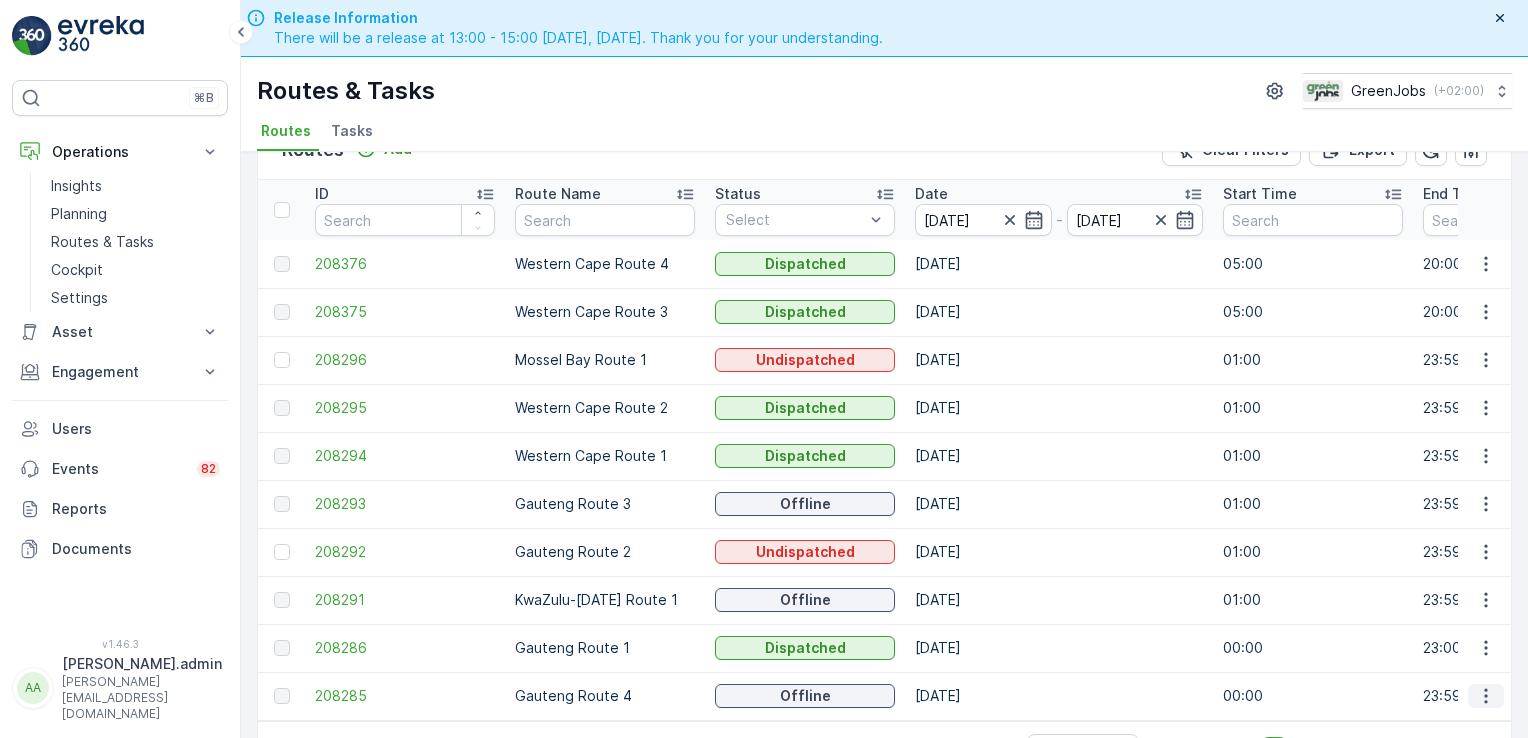 click 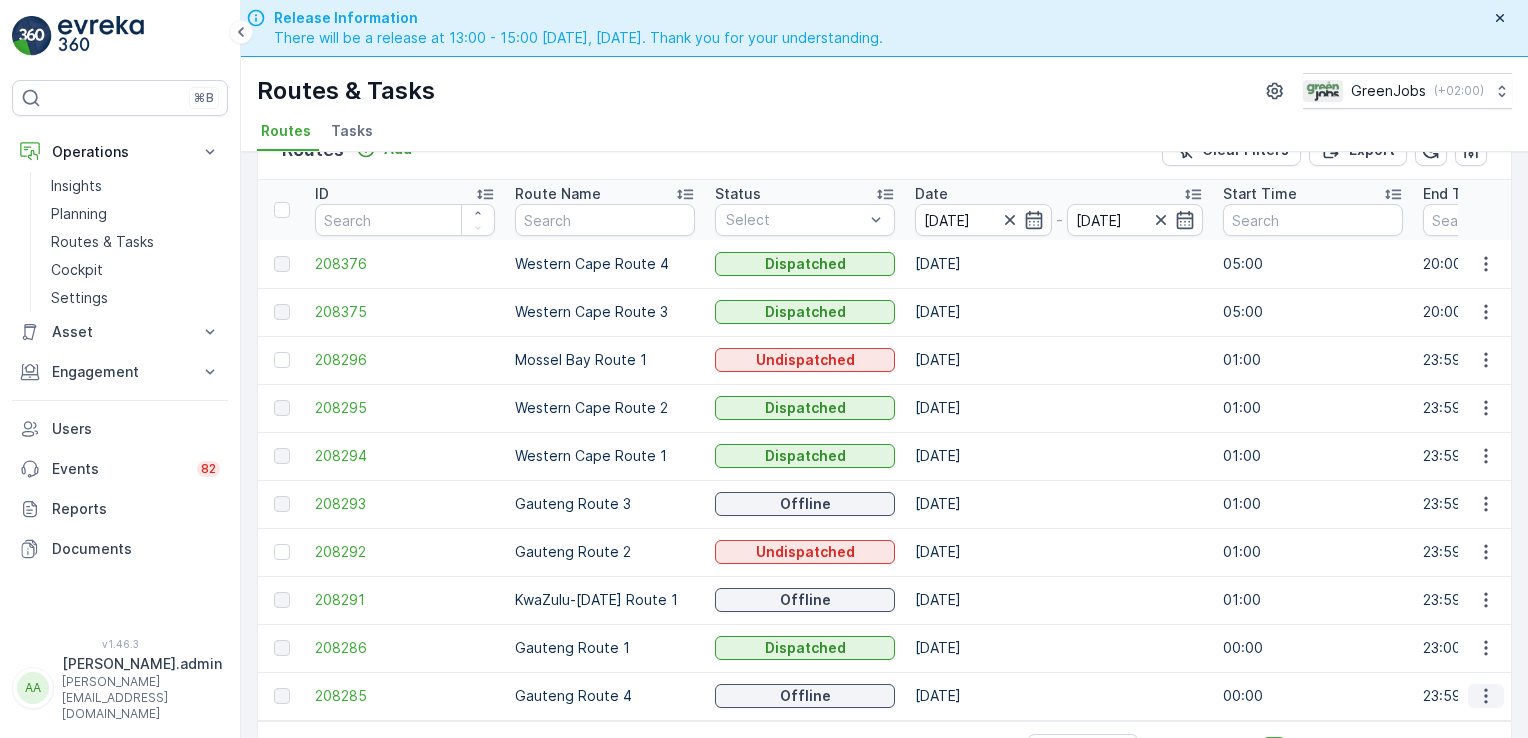 click 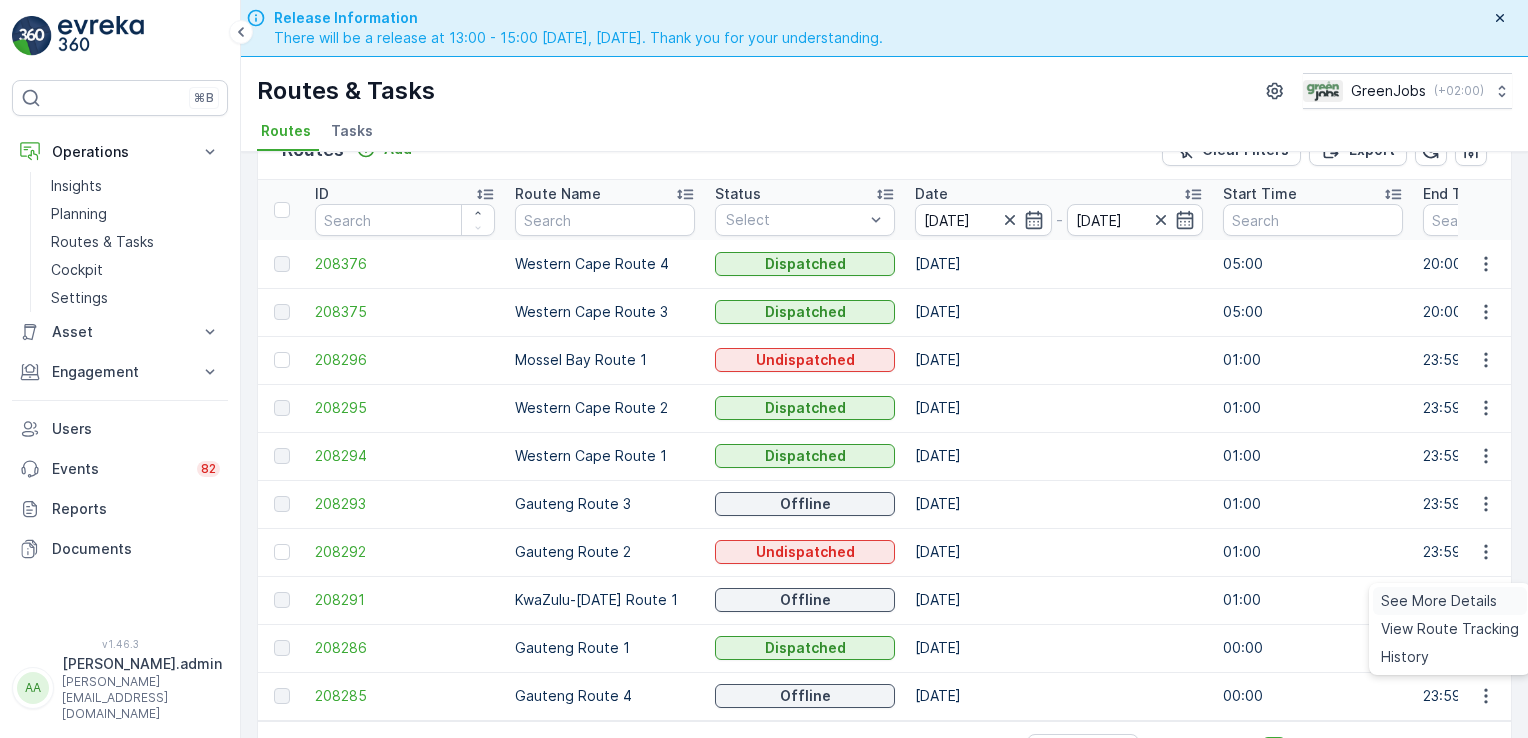 click on "See More Details" at bounding box center (1439, 601) 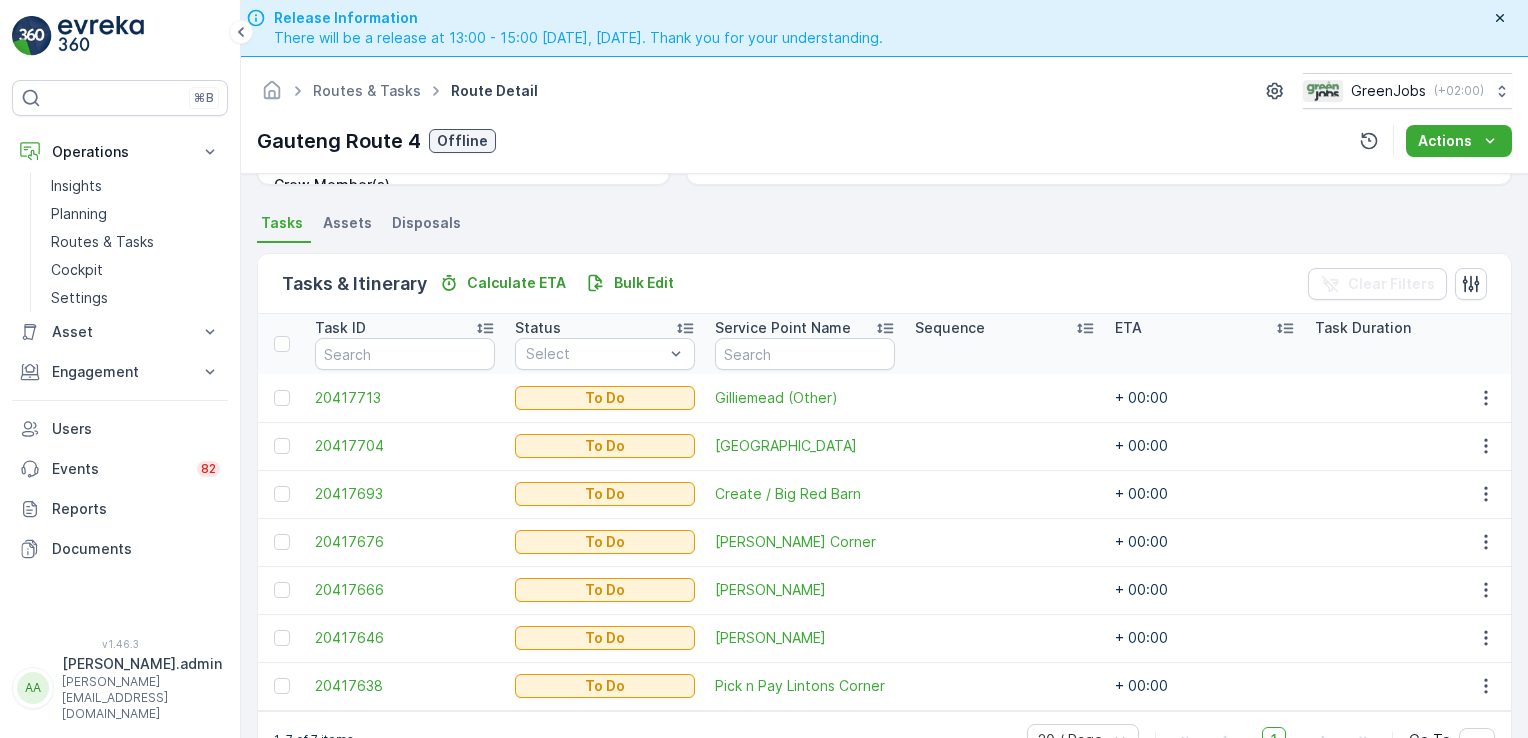 scroll, scrollTop: 380, scrollLeft: 0, axis: vertical 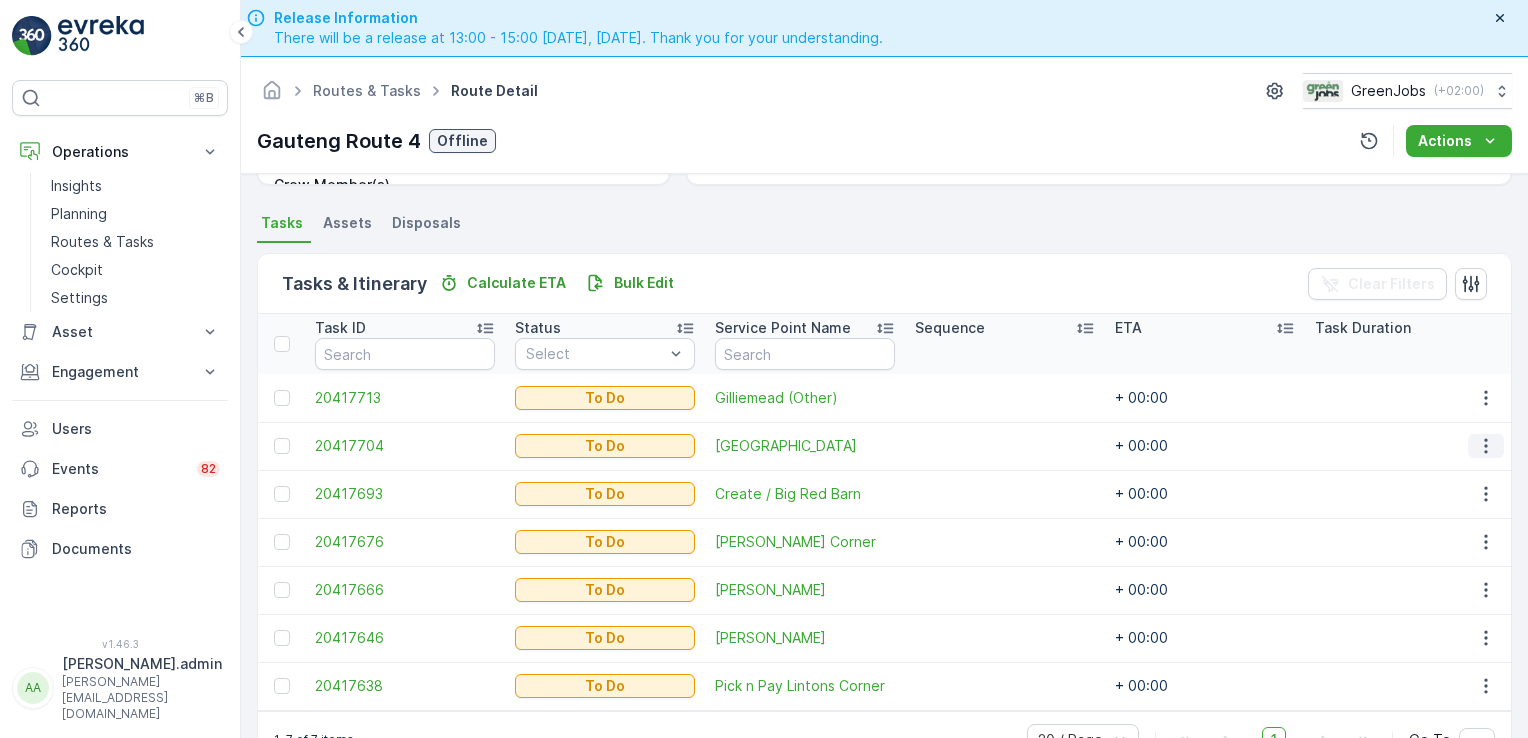 click 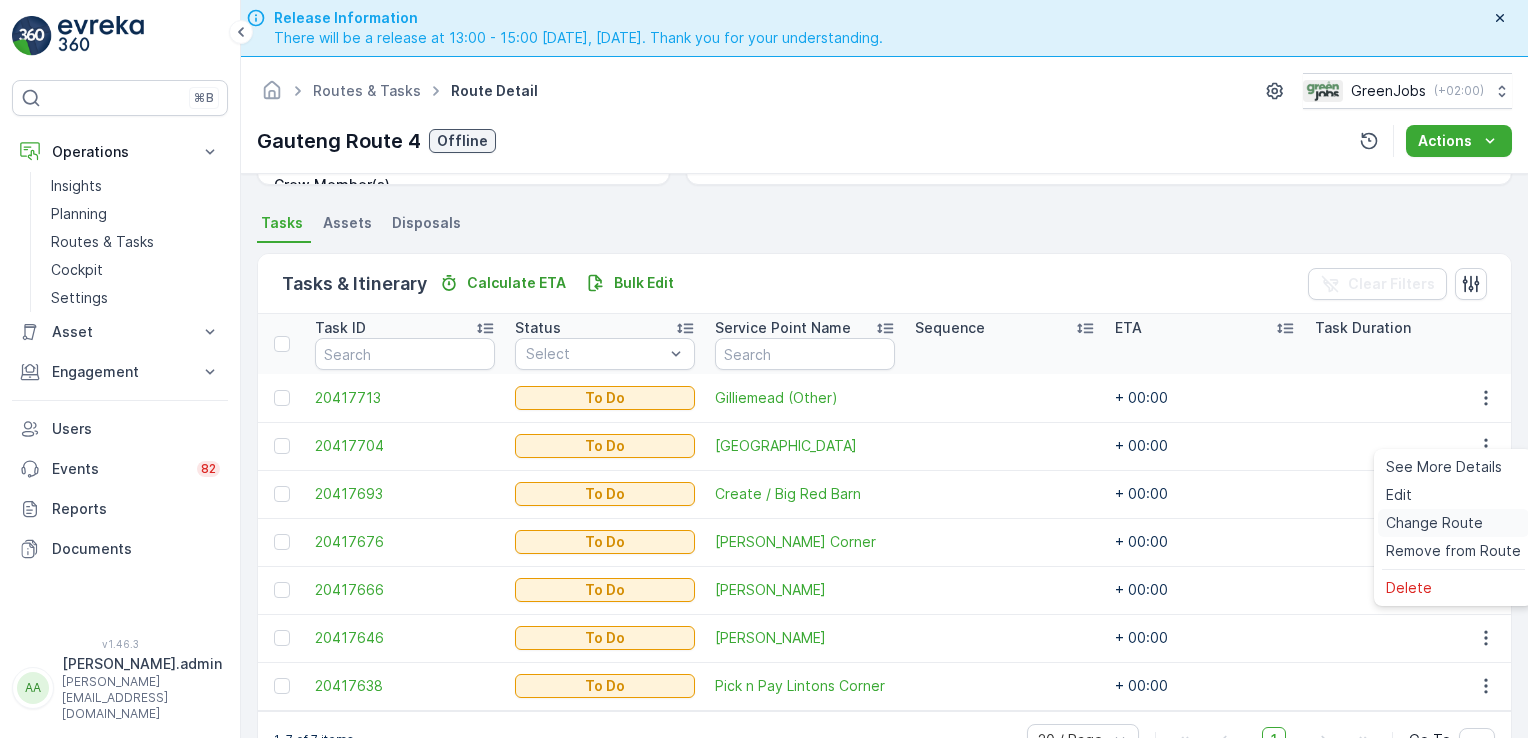click on "Change Route" at bounding box center [1434, 523] 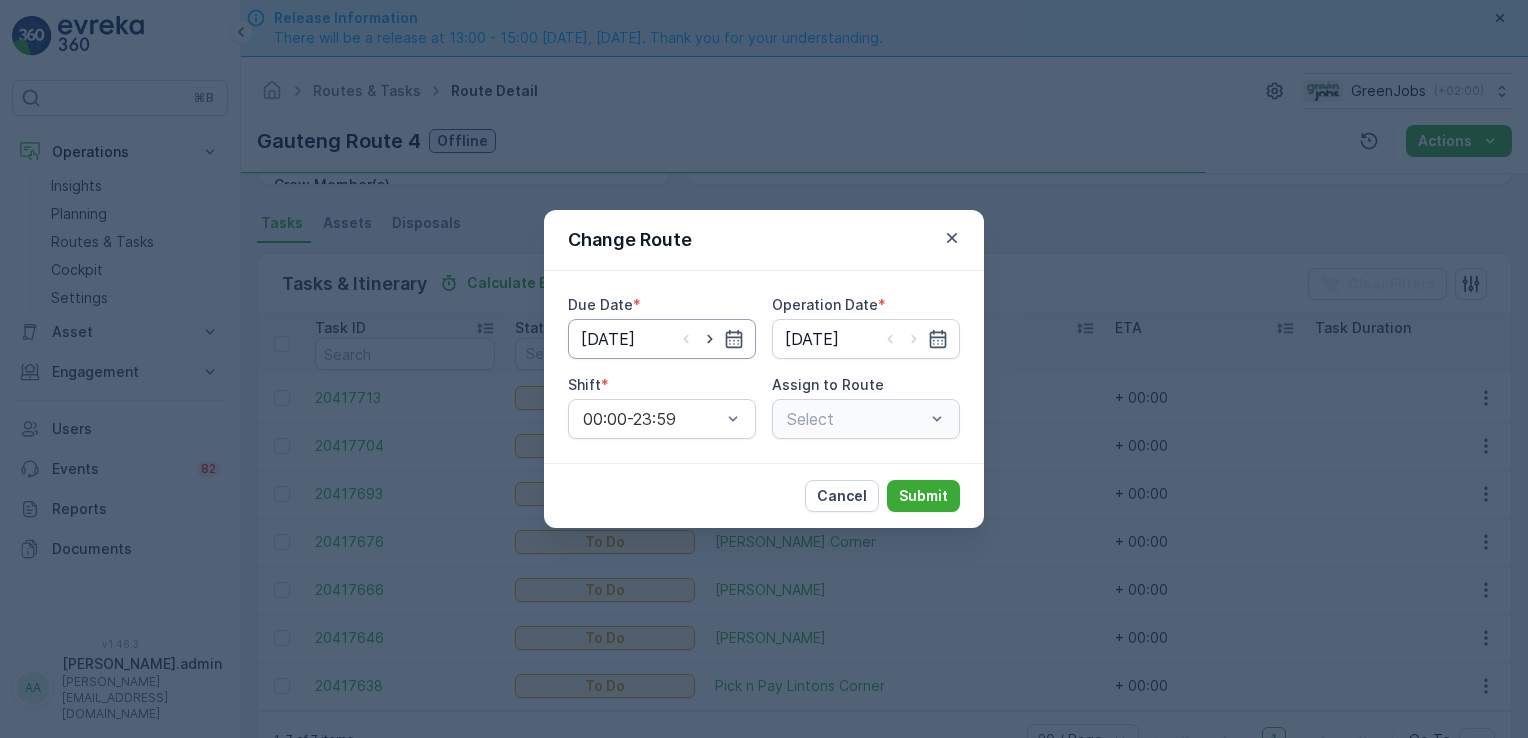 type on "[DATE]" 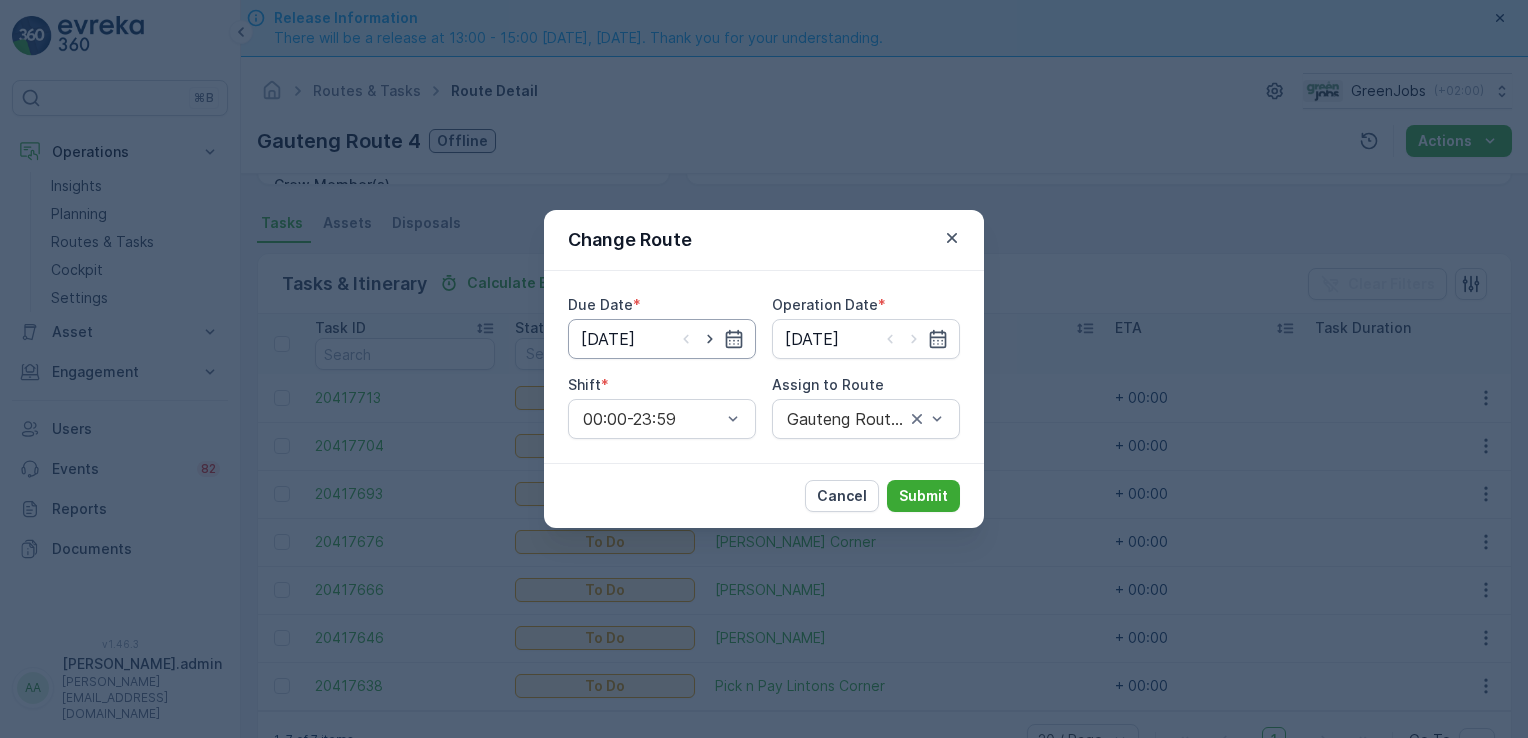 click on "[DATE]" at bounding box center (662, 339) 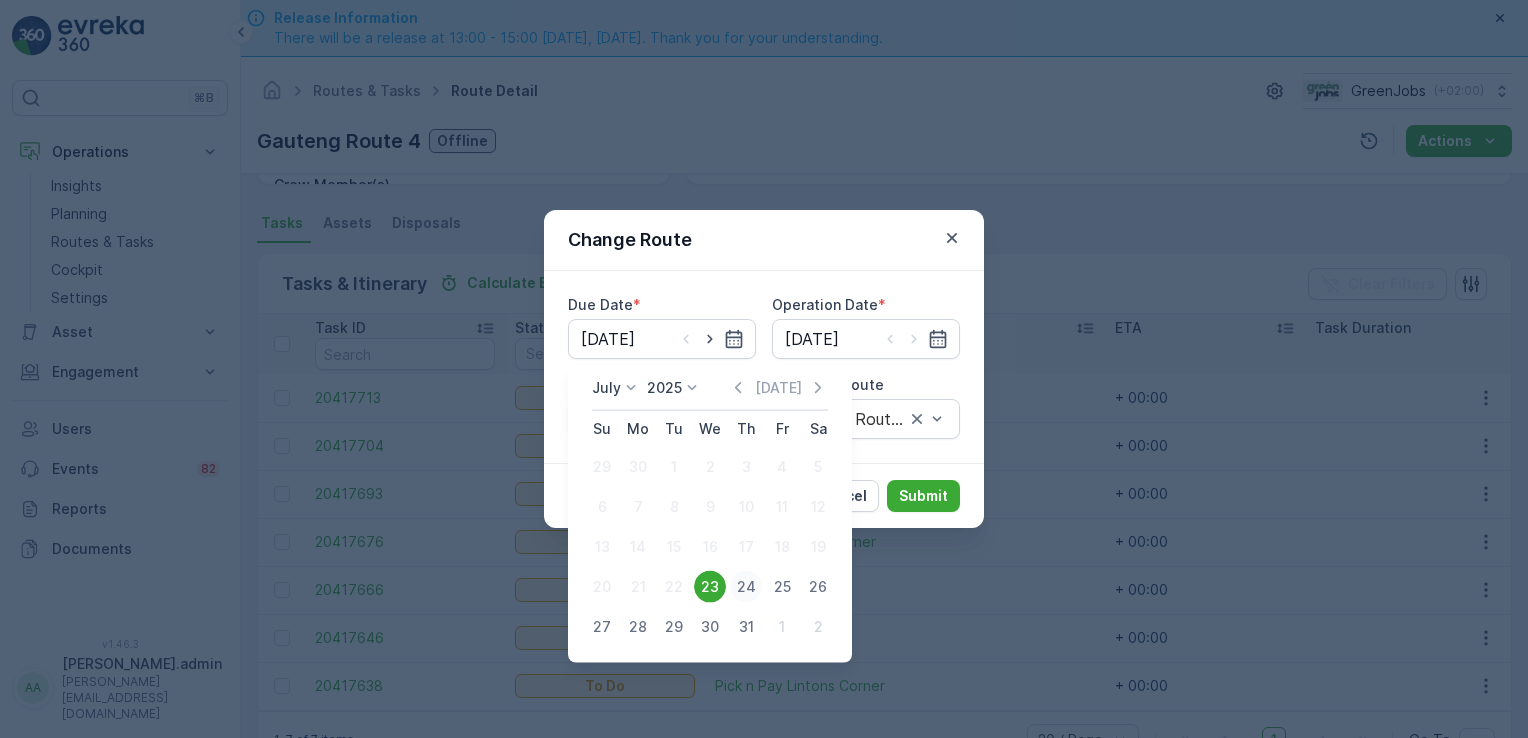 click on "24" at bounding box center (746, 587) 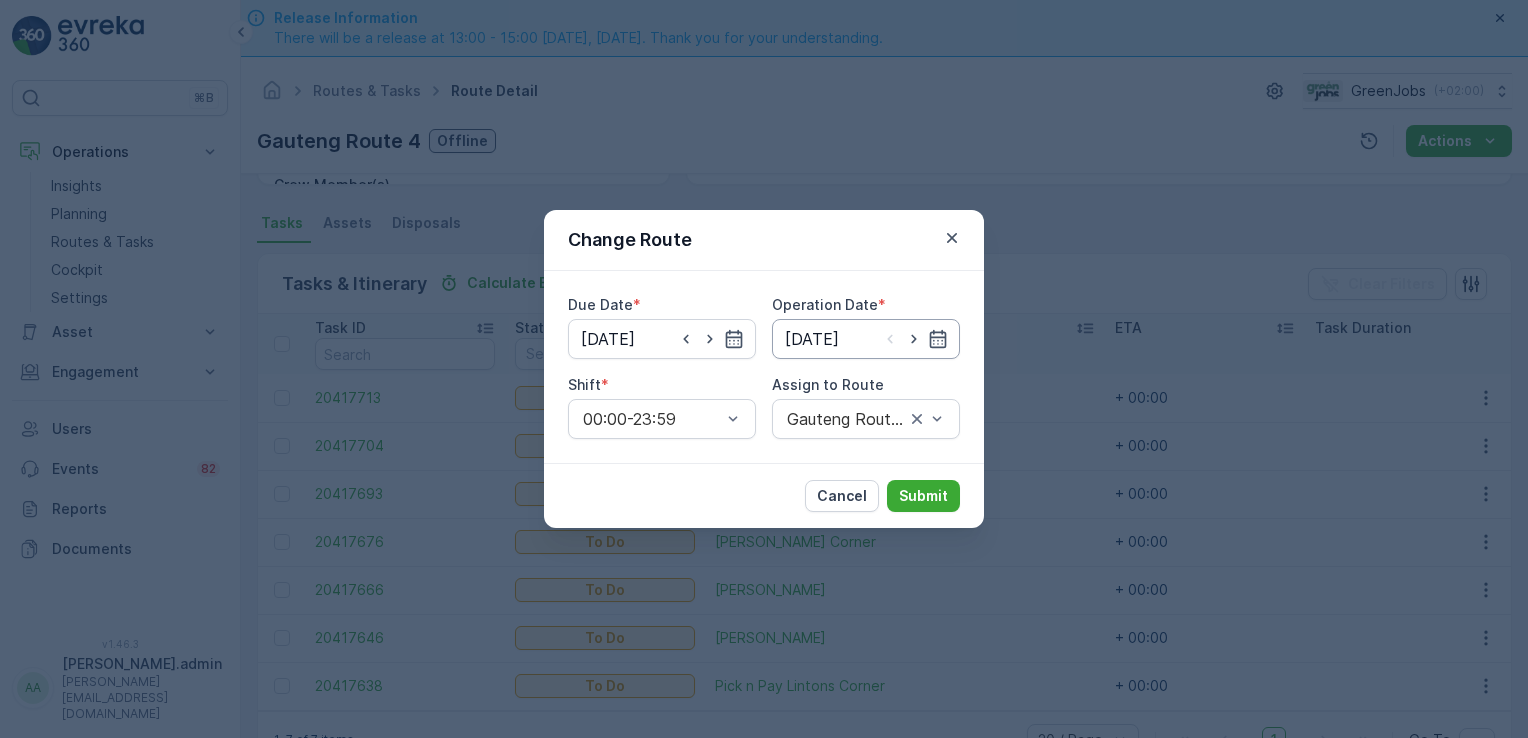 click on "[DATE]" at bounding box center [866, 339] 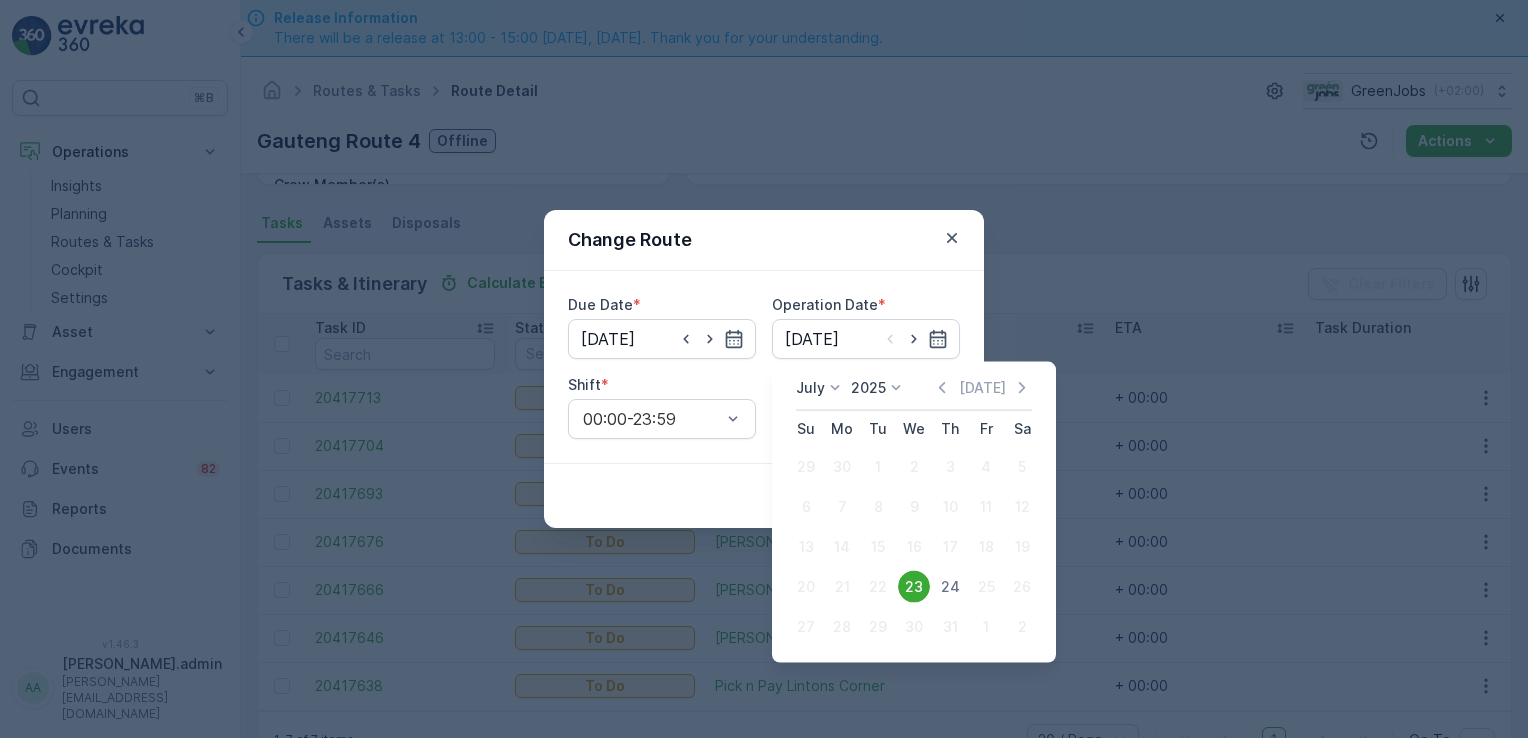 click on "24" at bounding box center (950, 587) 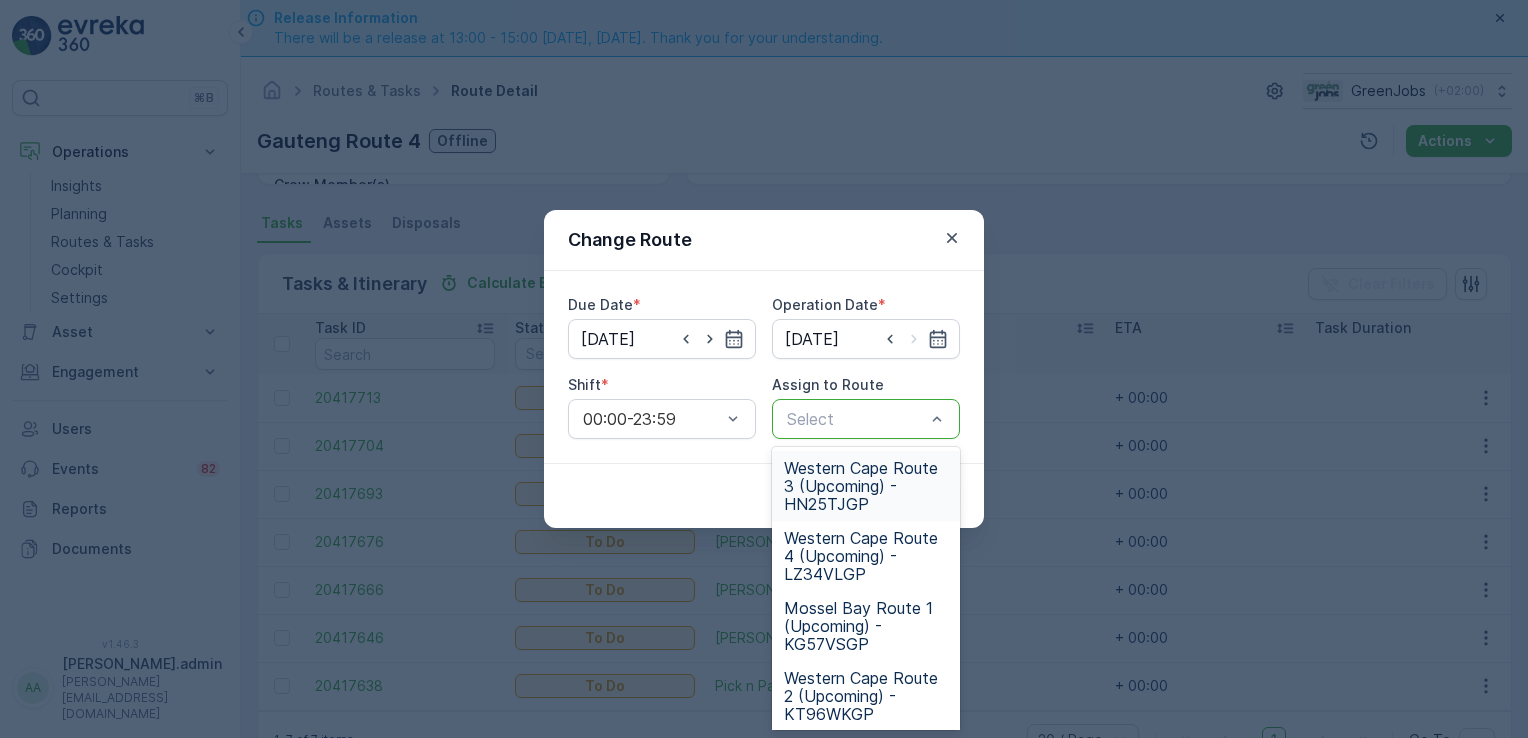 click at bounding box center [856, 419] 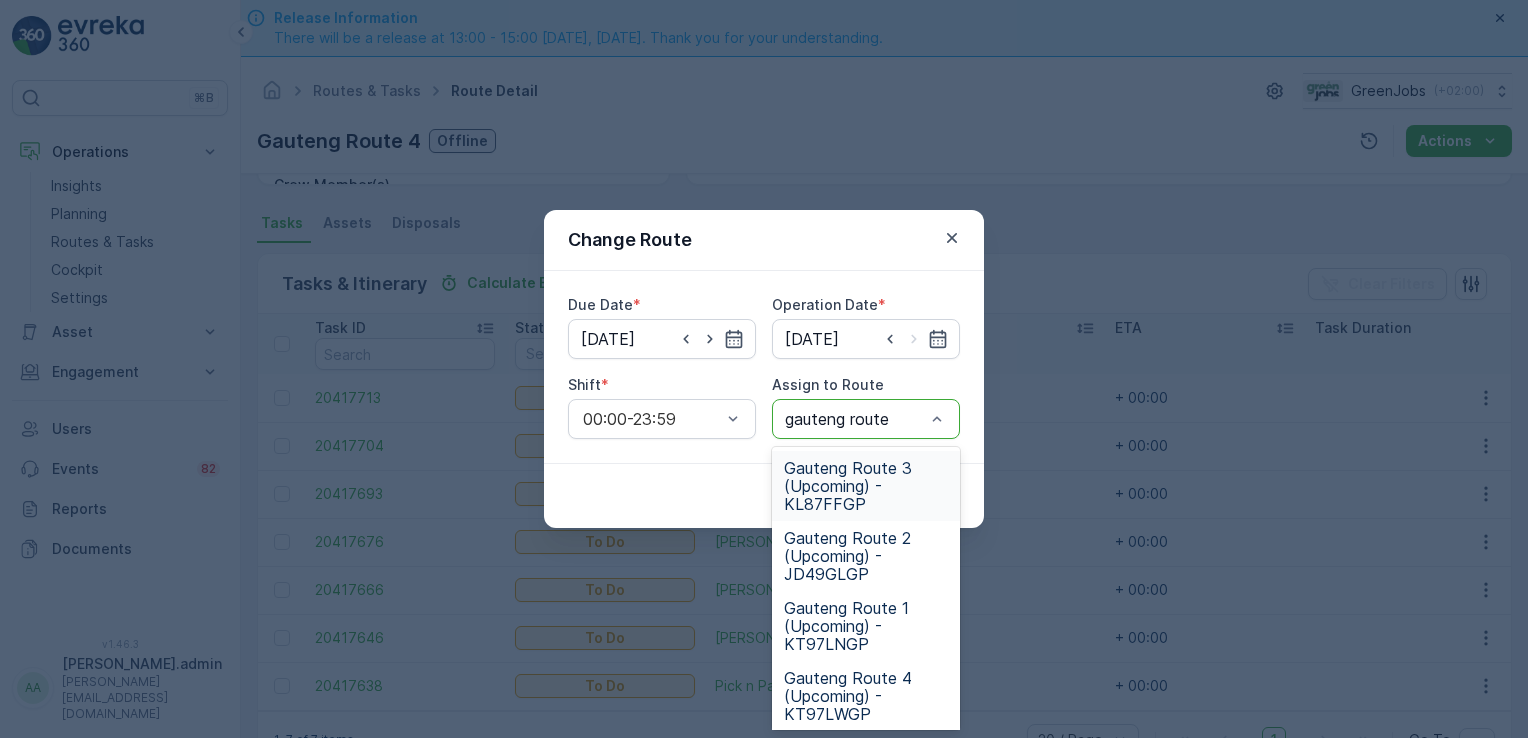 type on "gauteng route 4" 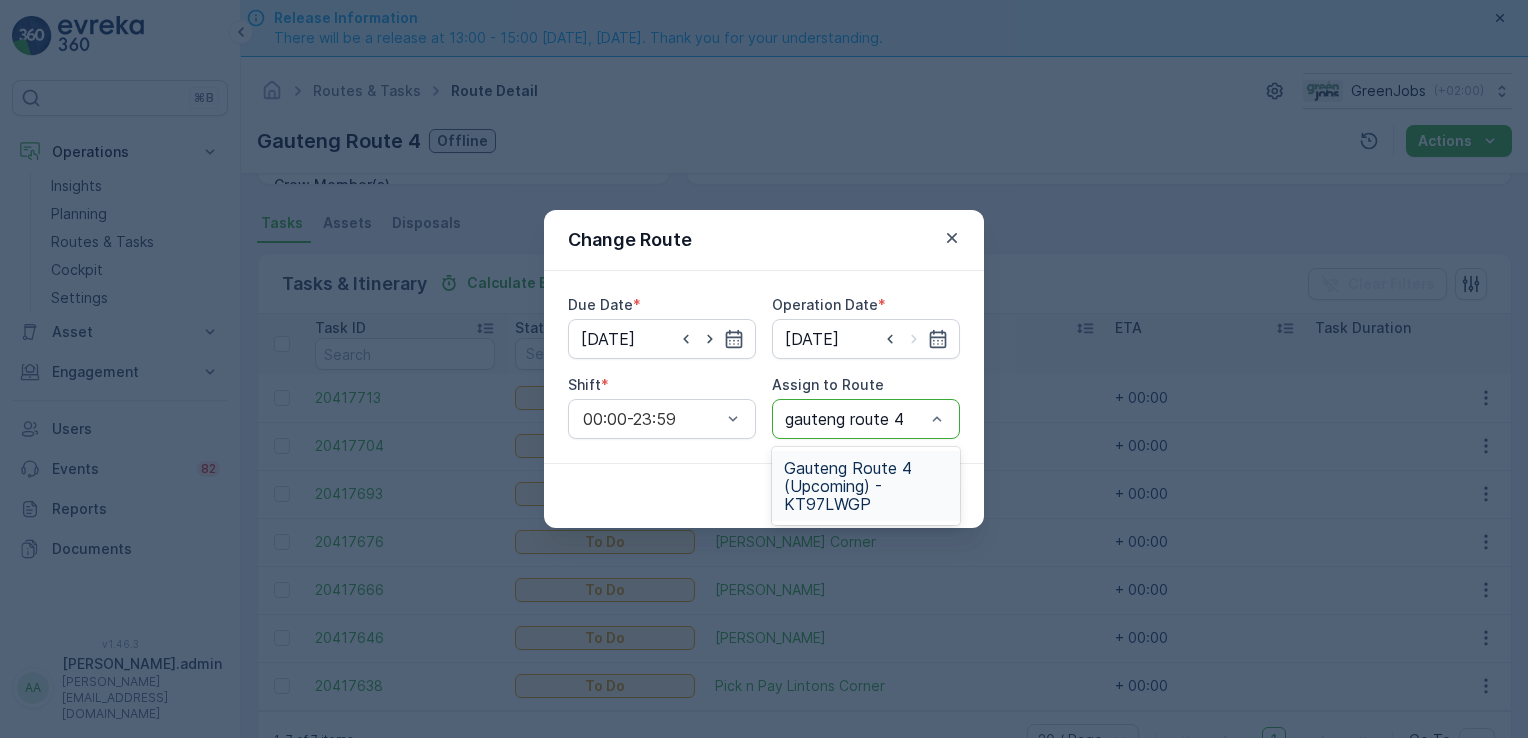 click on "Gauteng Route 4 (Upcoming) - KT97LWGP" at bounding box center [866, 486] 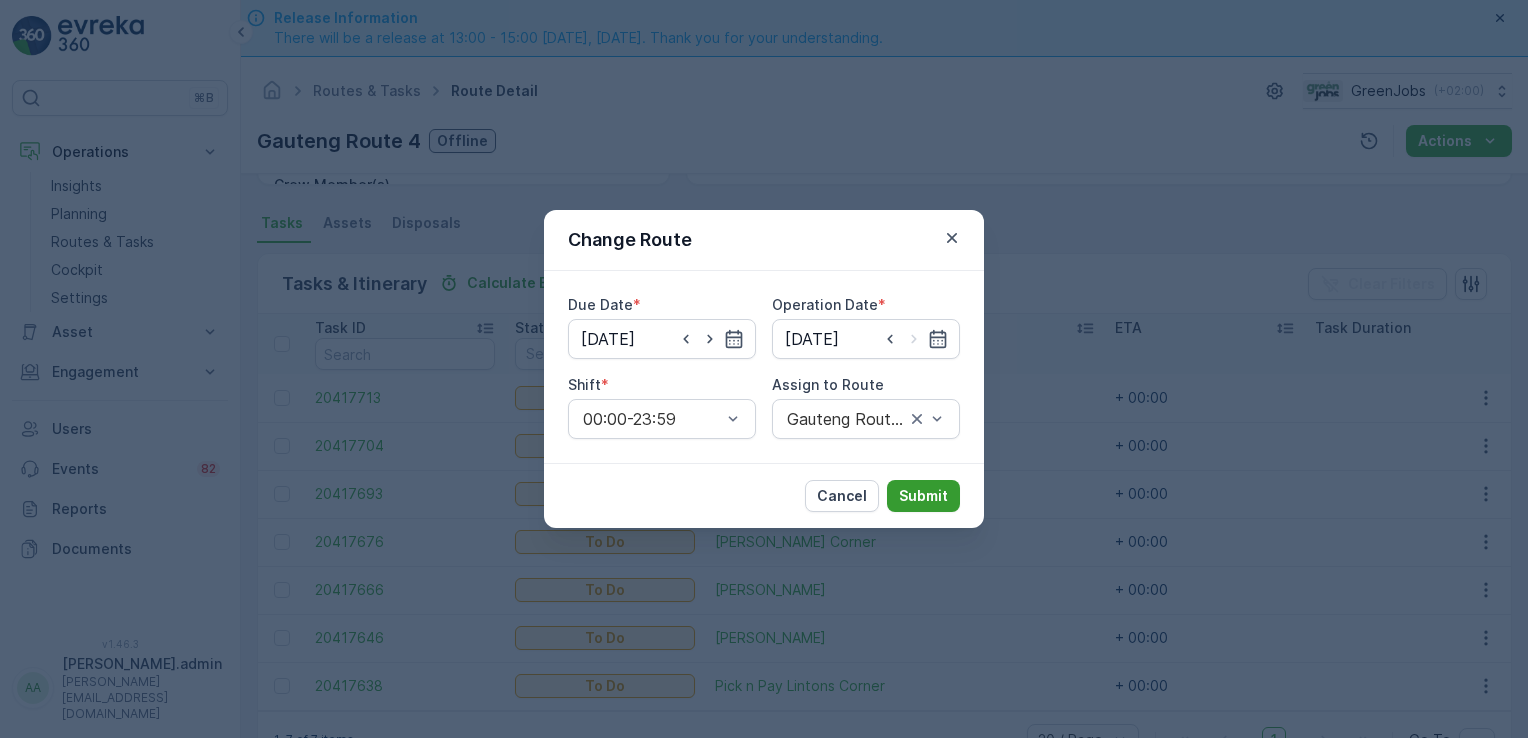click on "Submit" at bounding box center [923, 496] 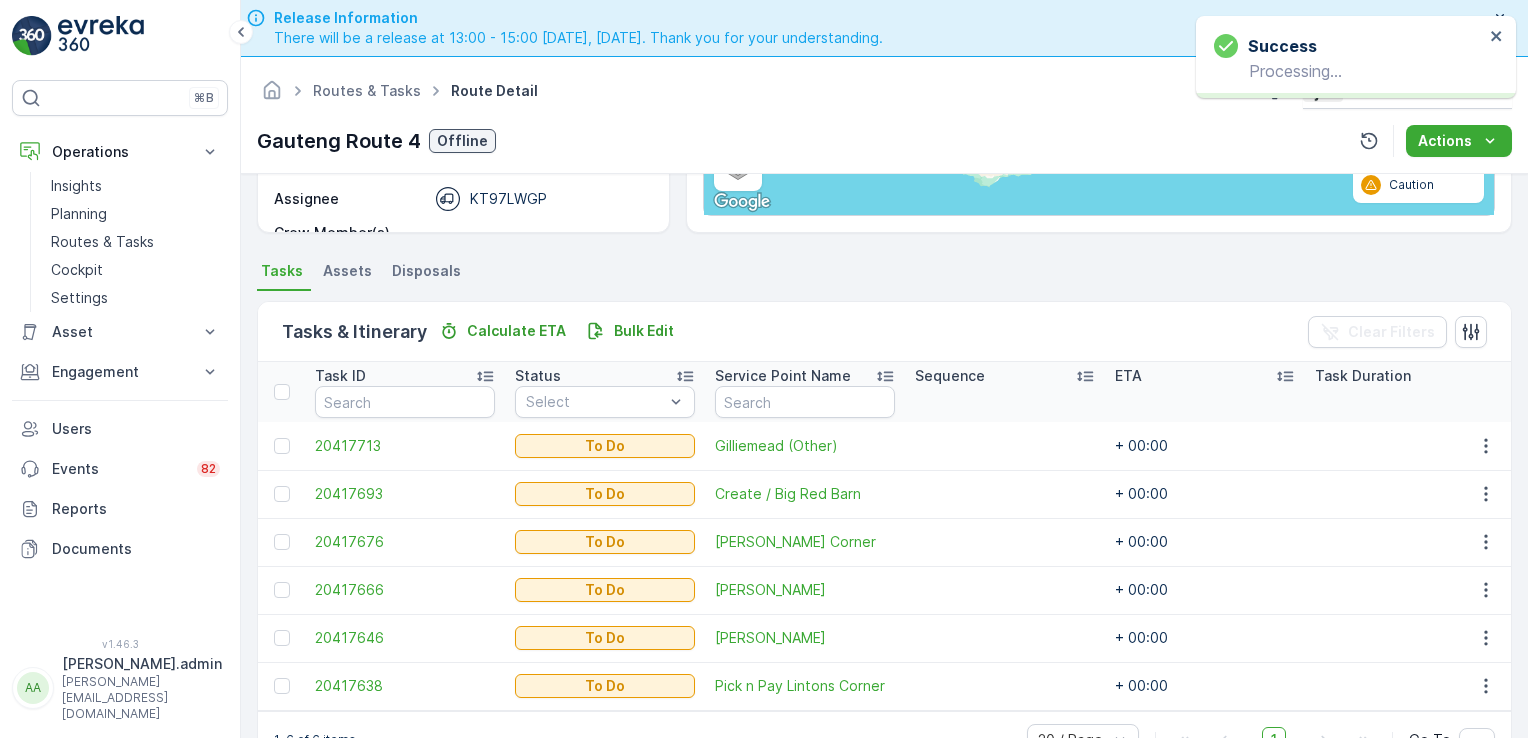 scroll, scrollTop: 364, scrollLeft: 0, axis: vertical 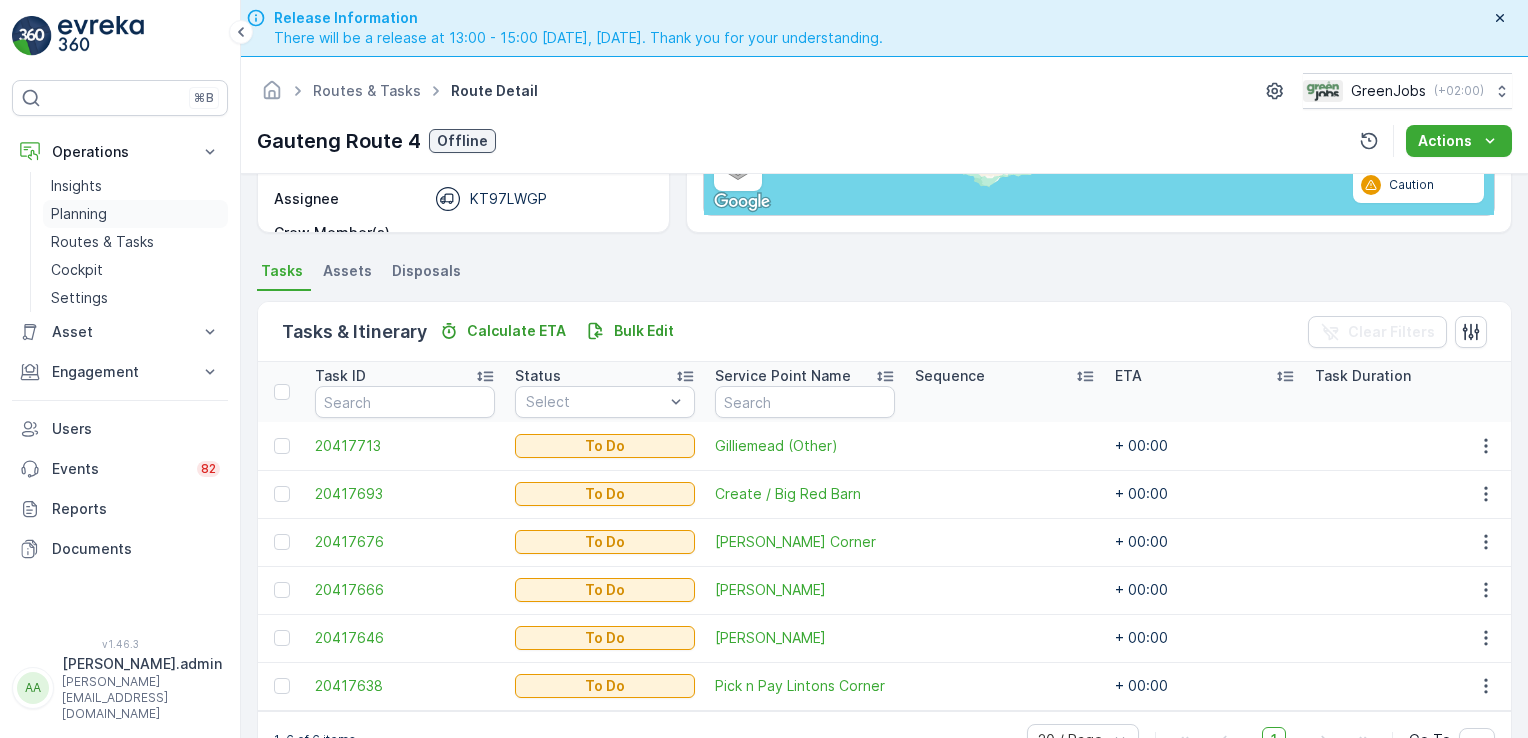 click on "Planning" at bounding box center [79, 214] 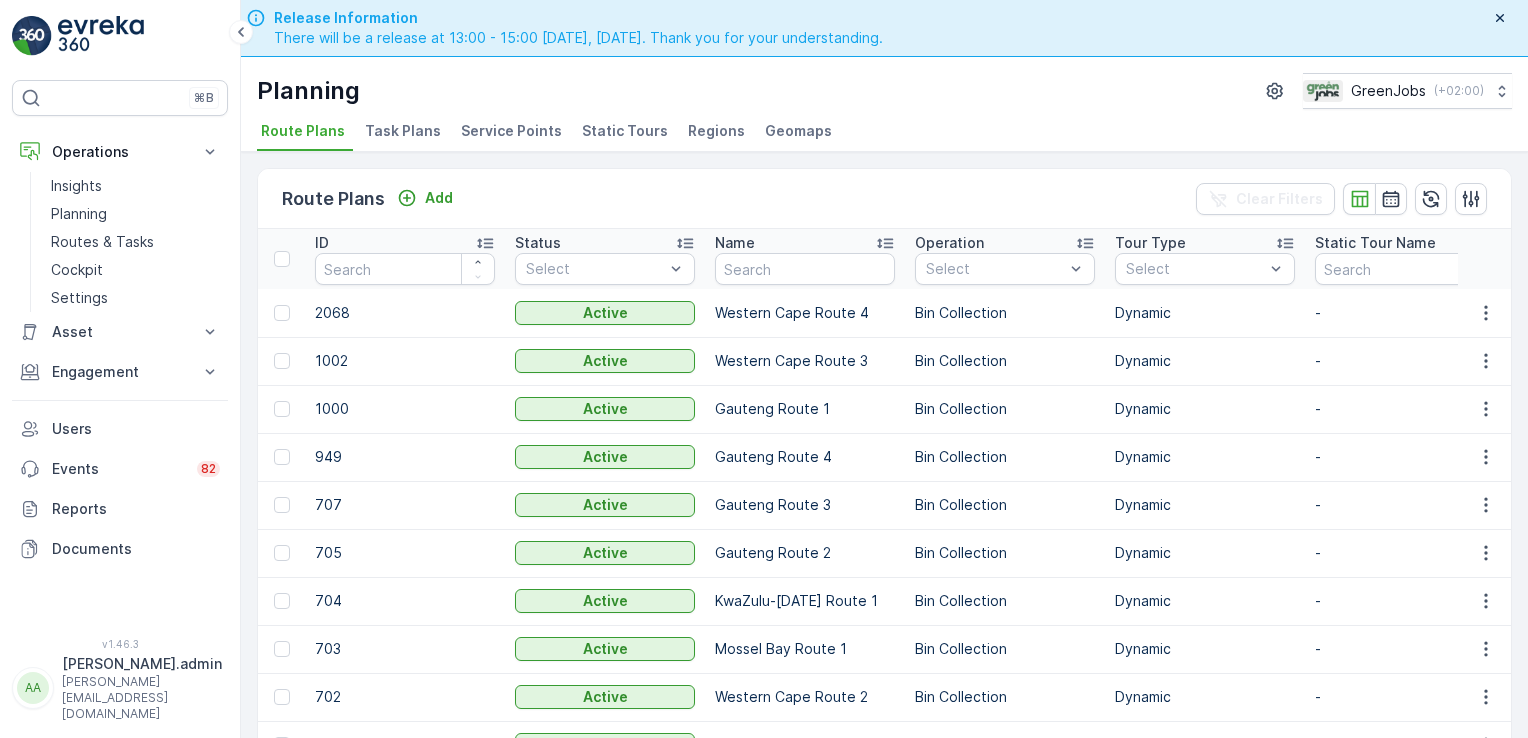 click on "Service Points" at bounding box center (511, 131) 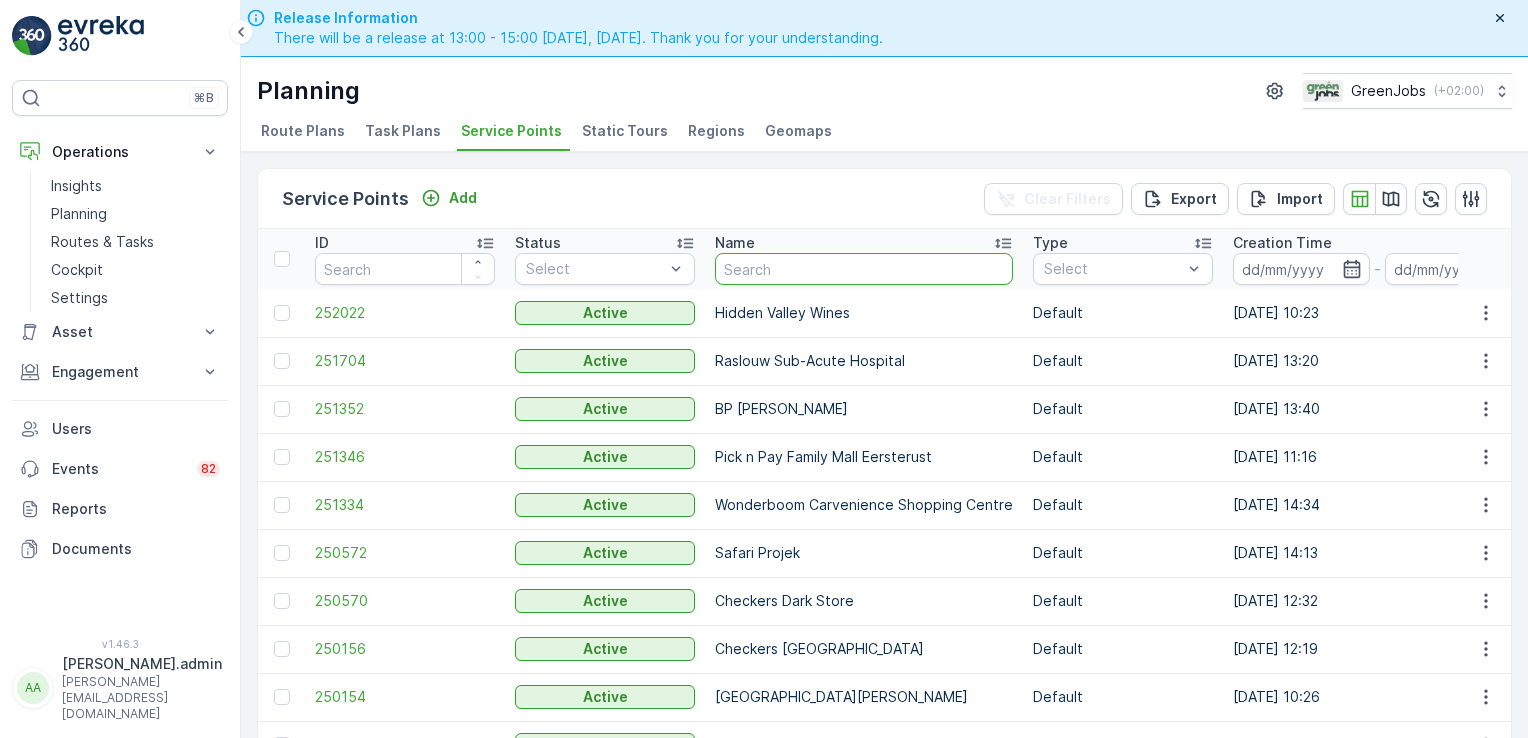click at bounding box center (864, 269) 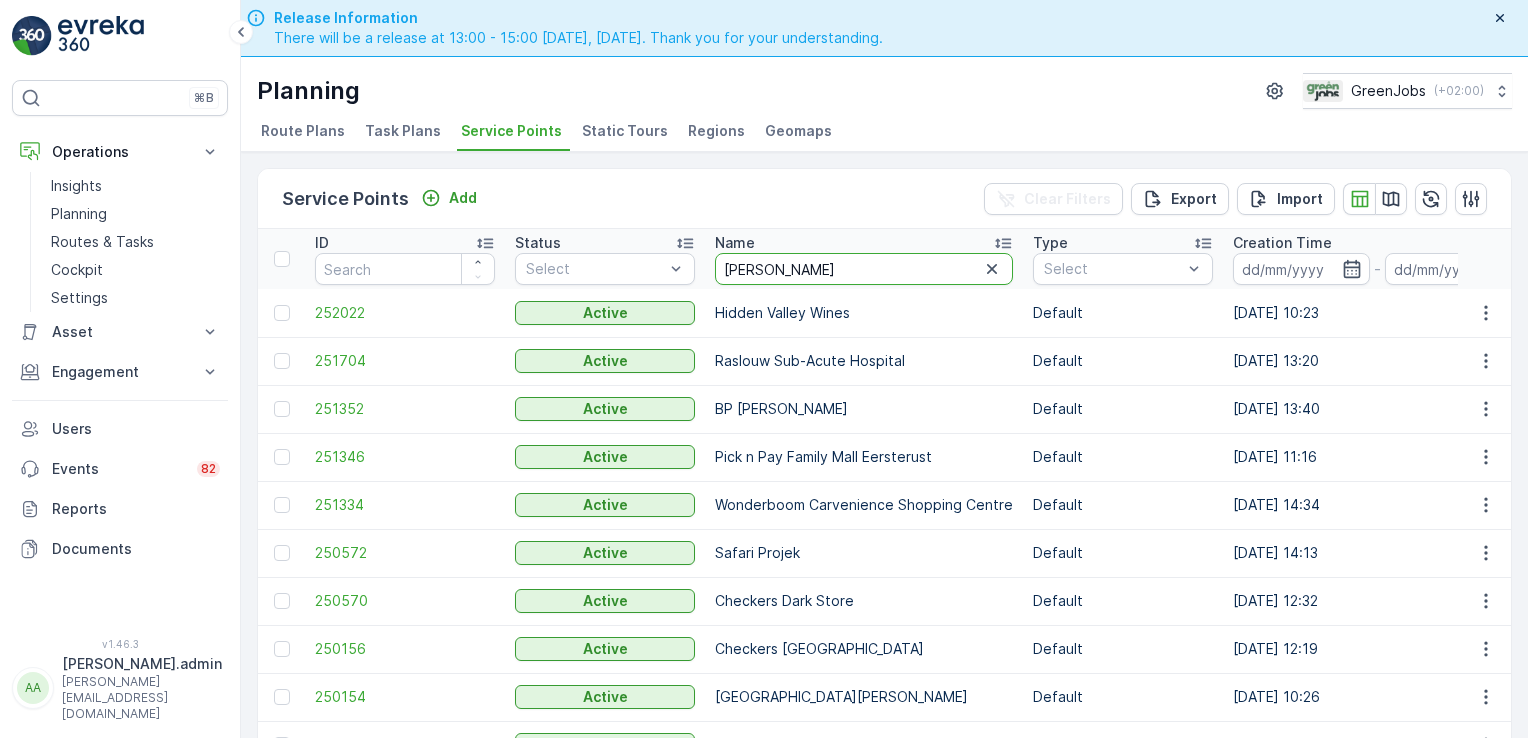 type on "[PERSON_NAME]" 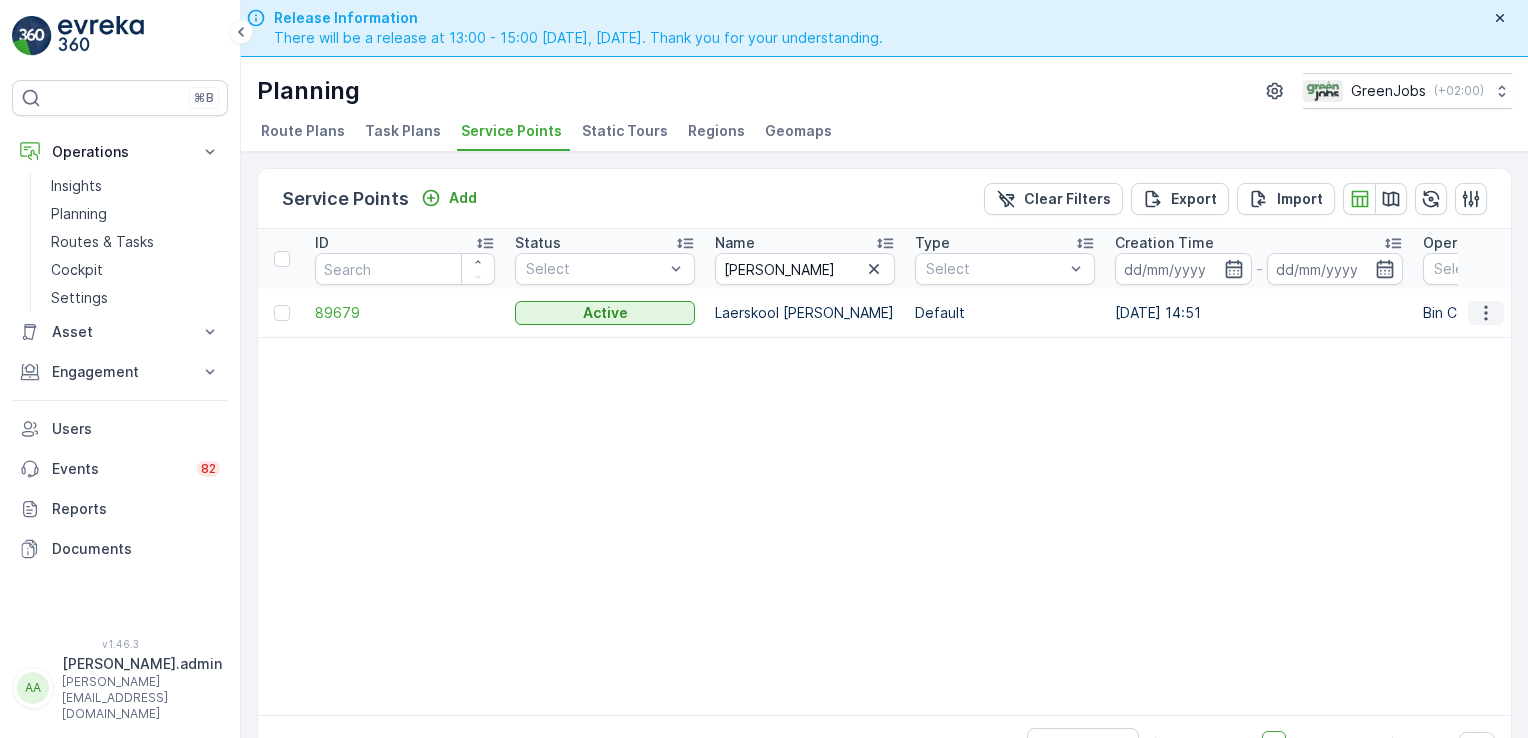 click at bounding box center (1486, 313) 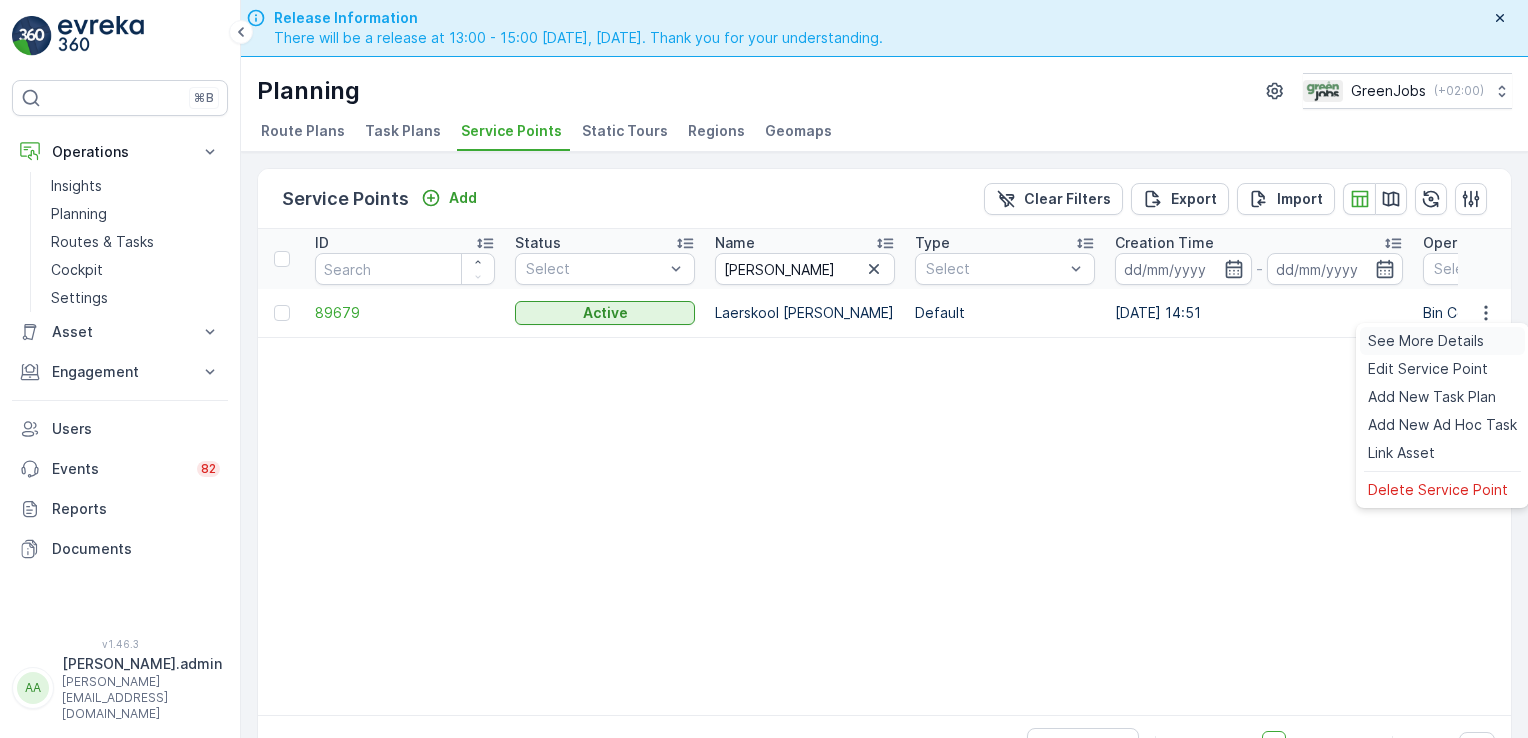 click on "See More Details" at bounding box center (1426, 341) 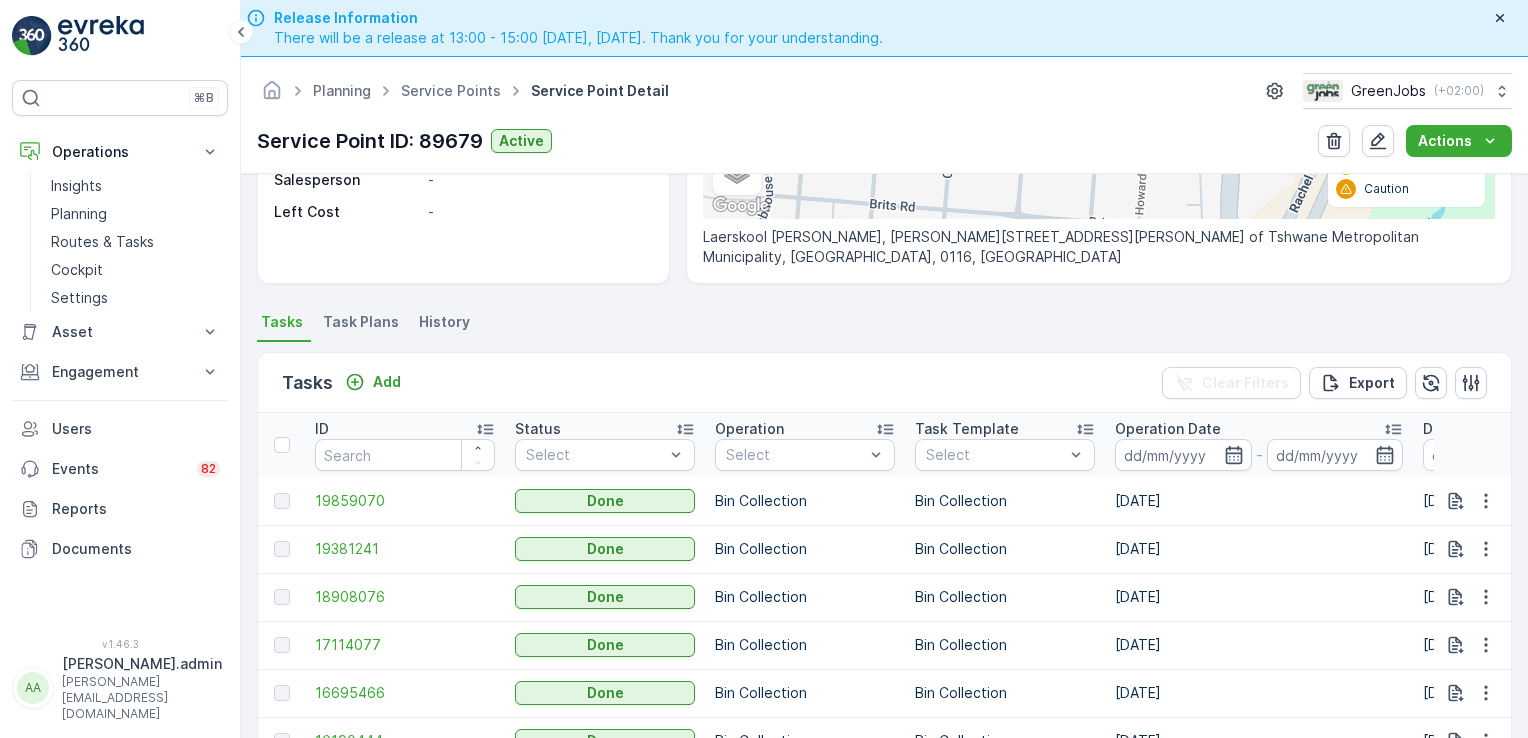 scroll, scrollTop: 0, scrollLeft: 0, axis: both 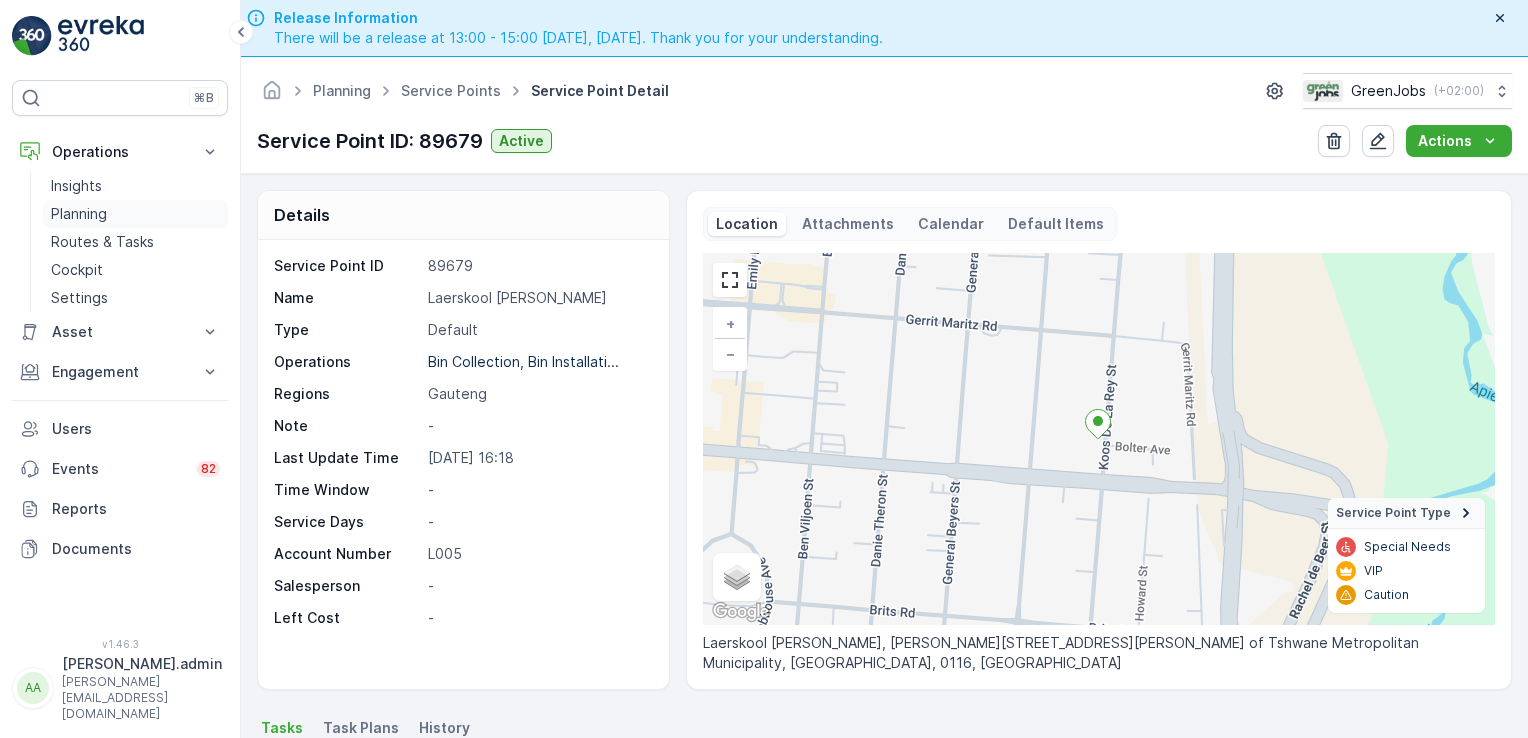 click on "Planning" at bounding box center [79, 214] 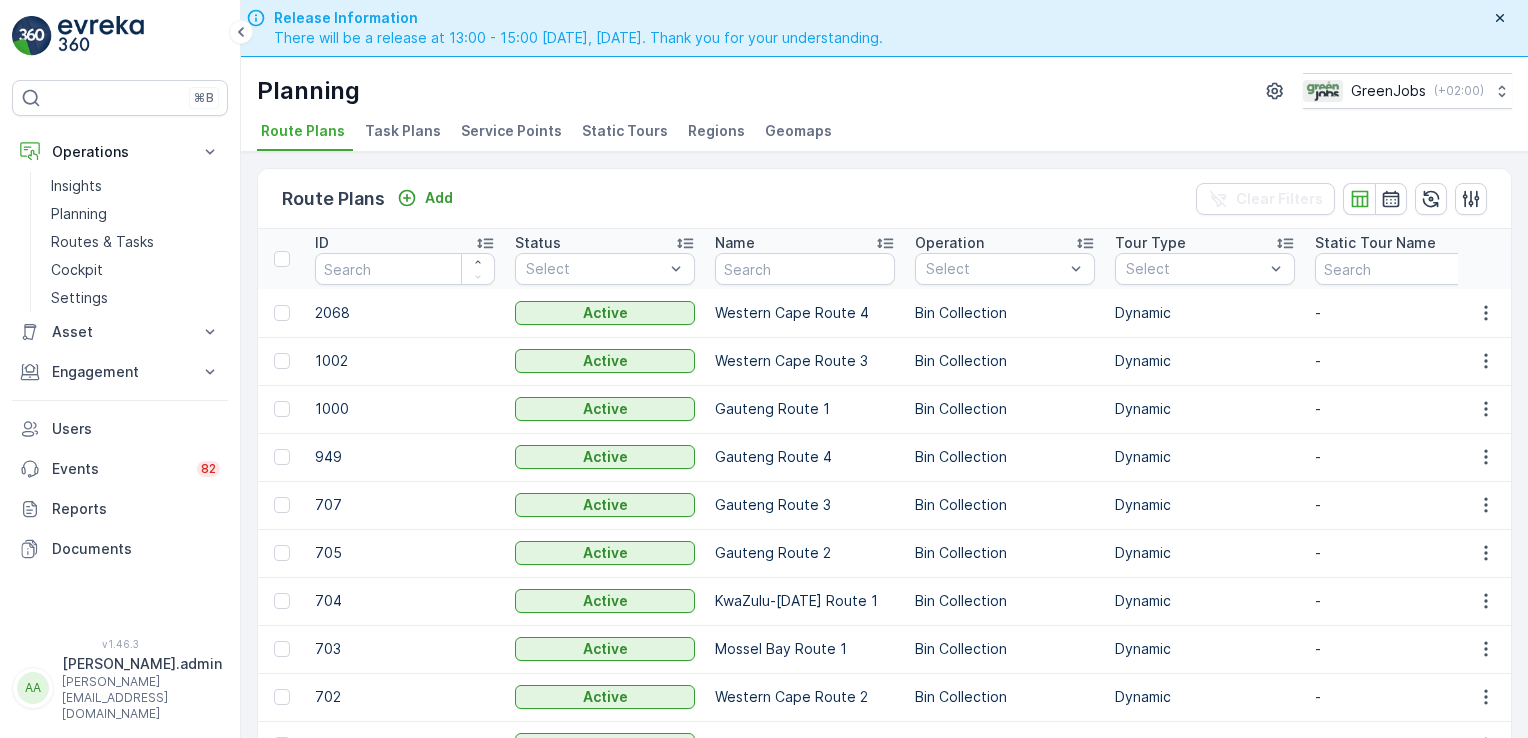 click on "Service Points" at bounding box center [511, 131] 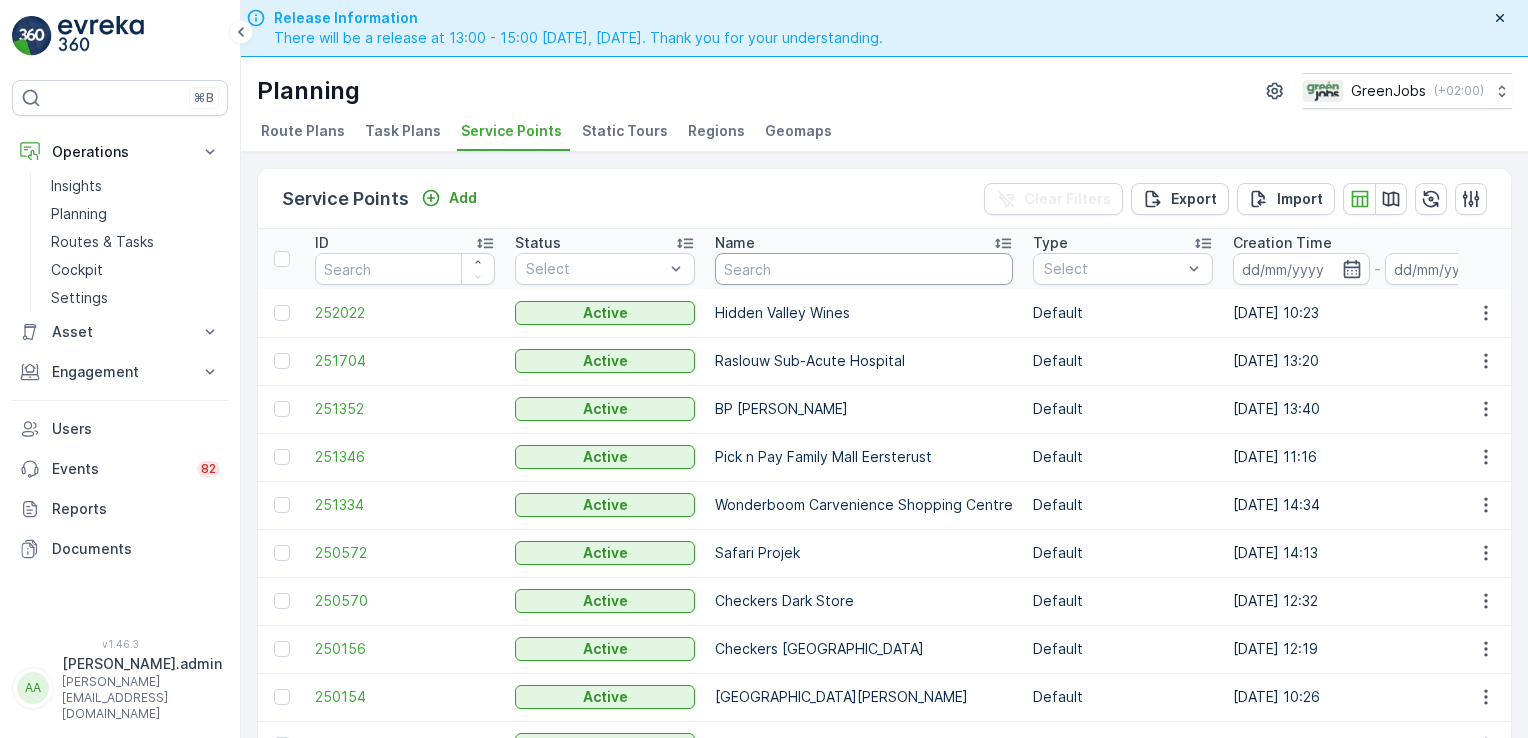 click at bounding box center (864, 269) 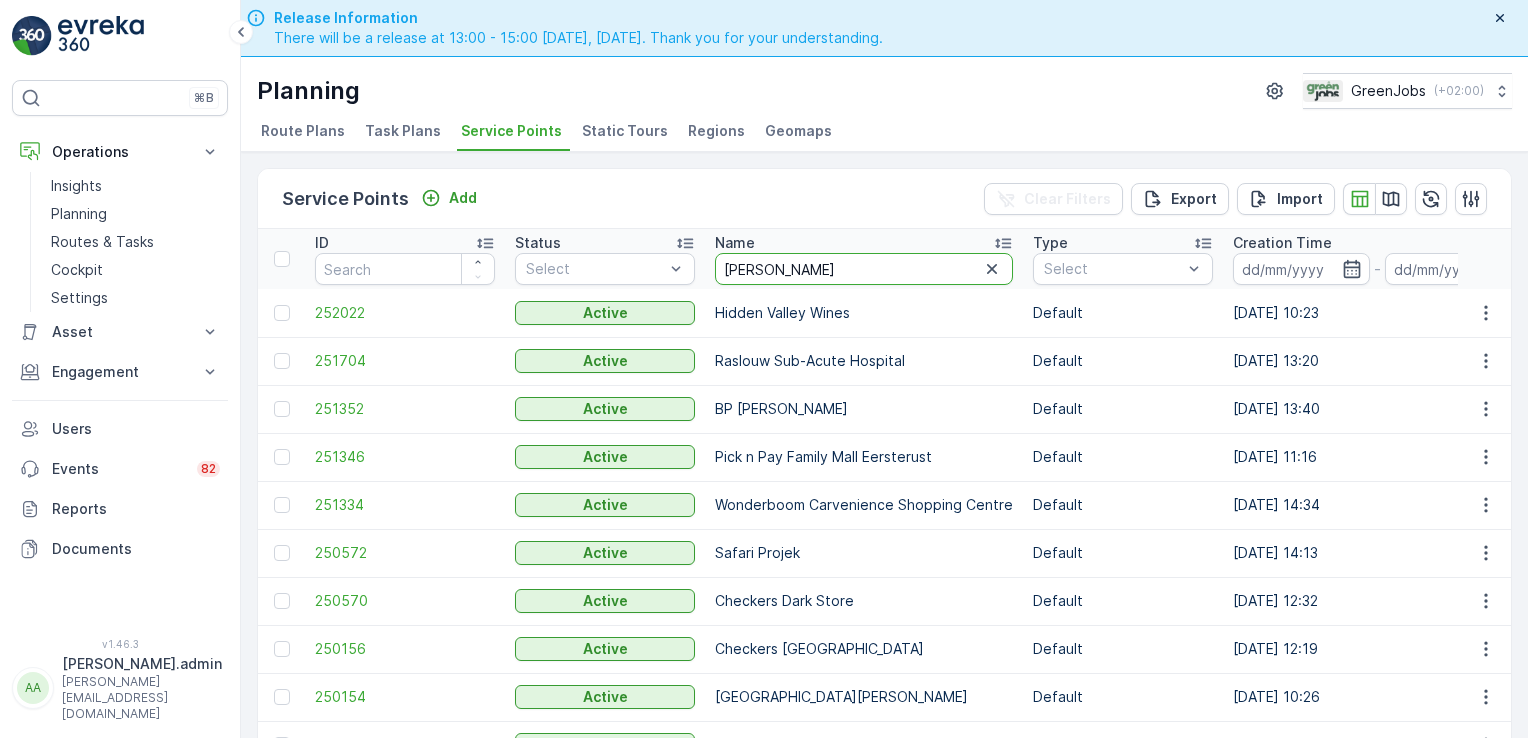 type on "[PERSON_NAME]" 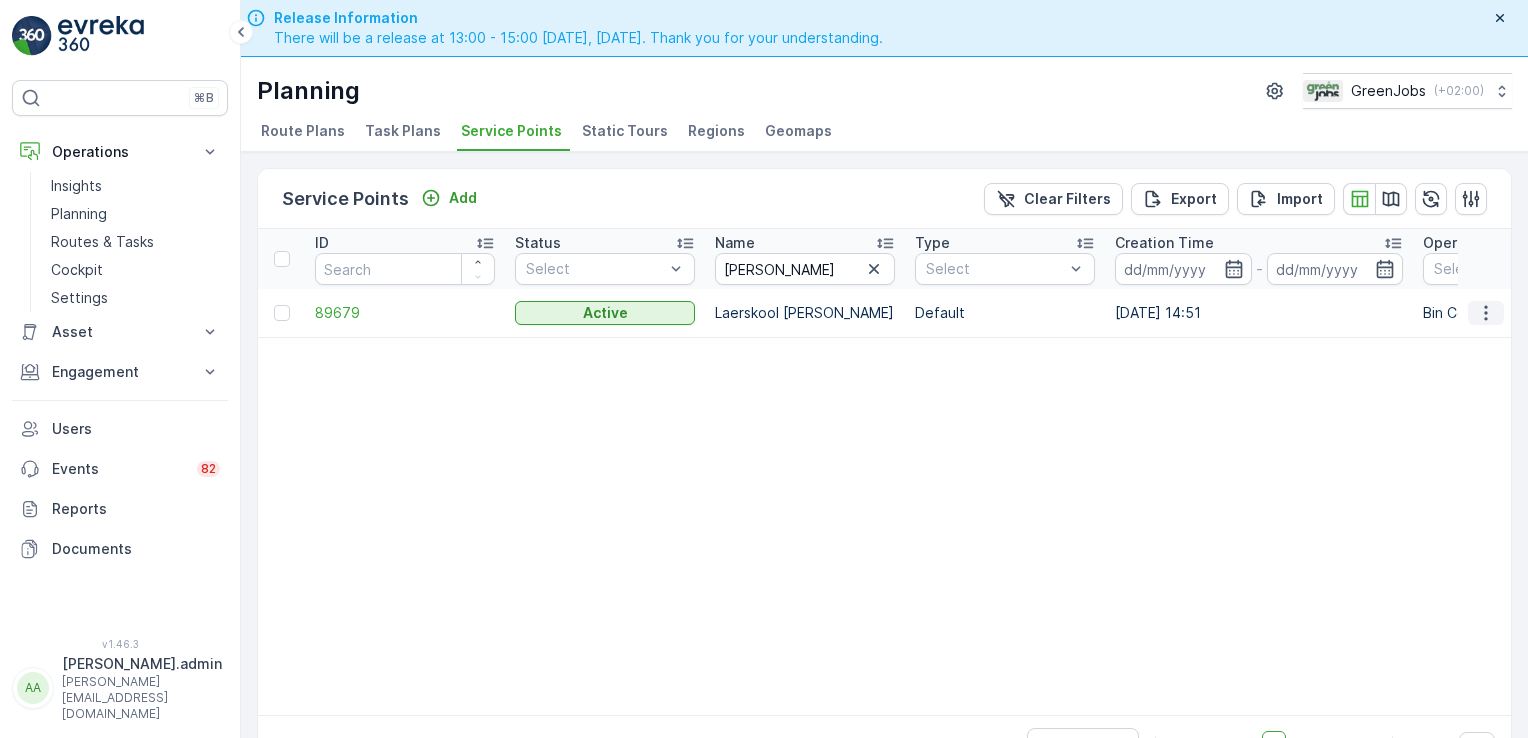 click 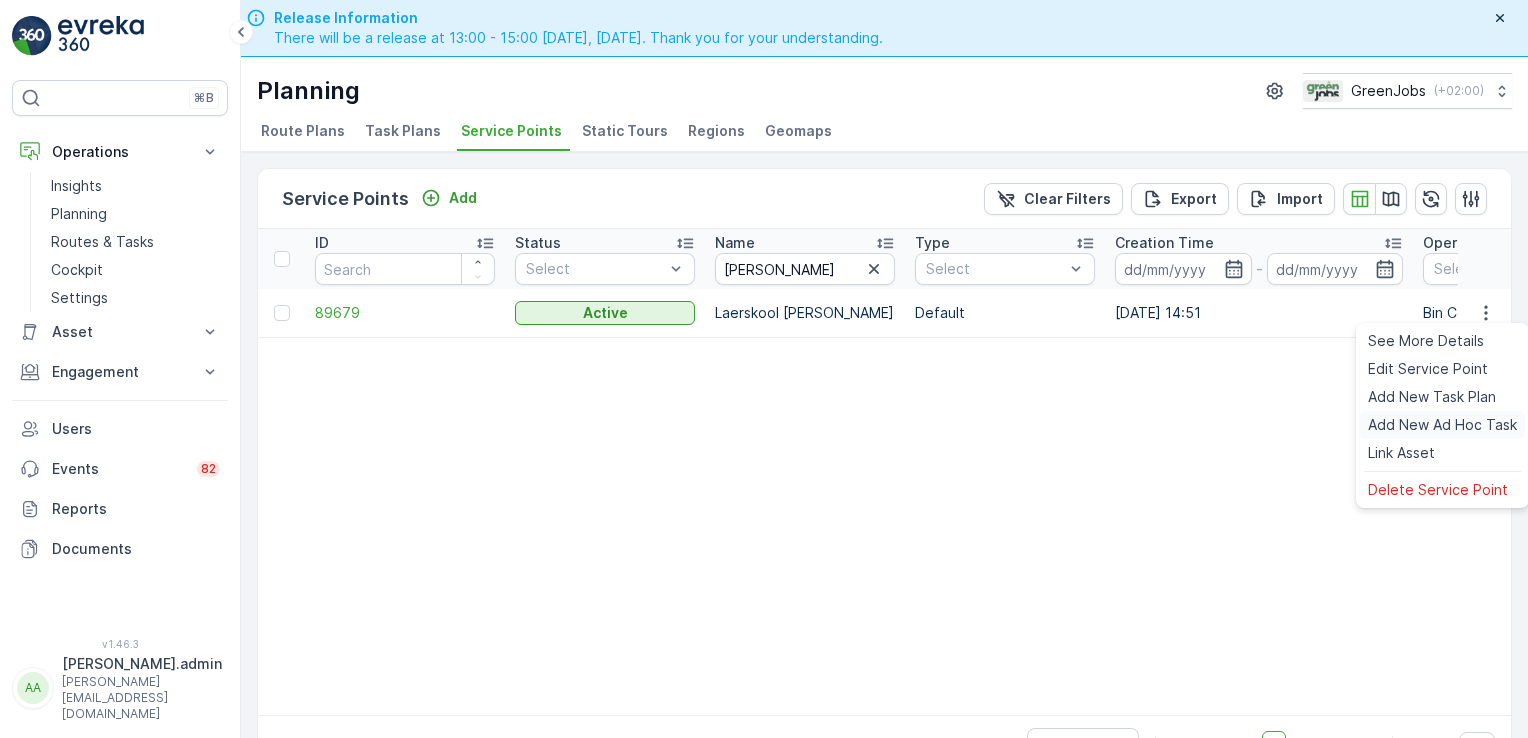 click on "Add New Ad Hoc Task" at bounding box center [1442, 425] 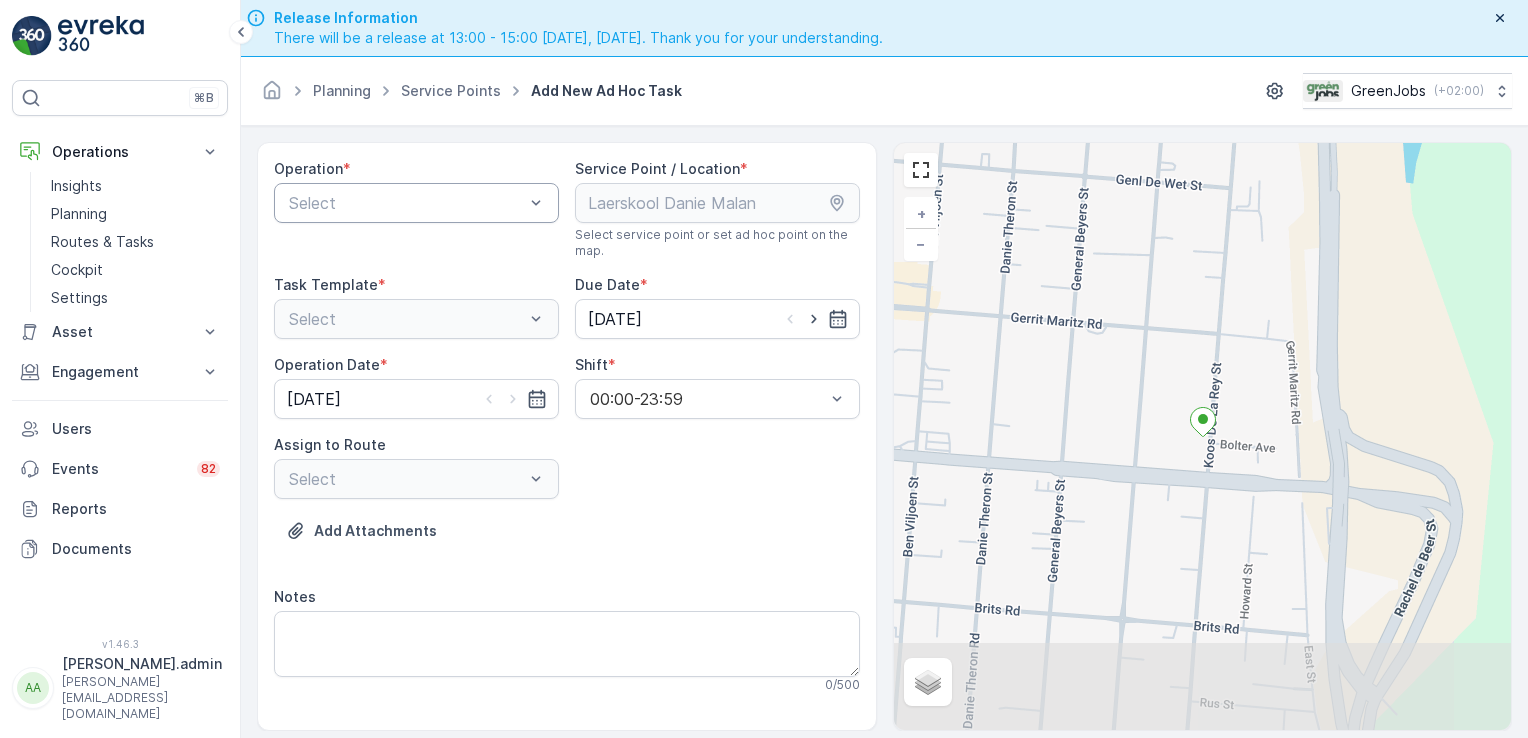drag, startPoint x: 523, startPoint y: 190, endPoint x: 512, endPoint y: 198, distance: 13.601471 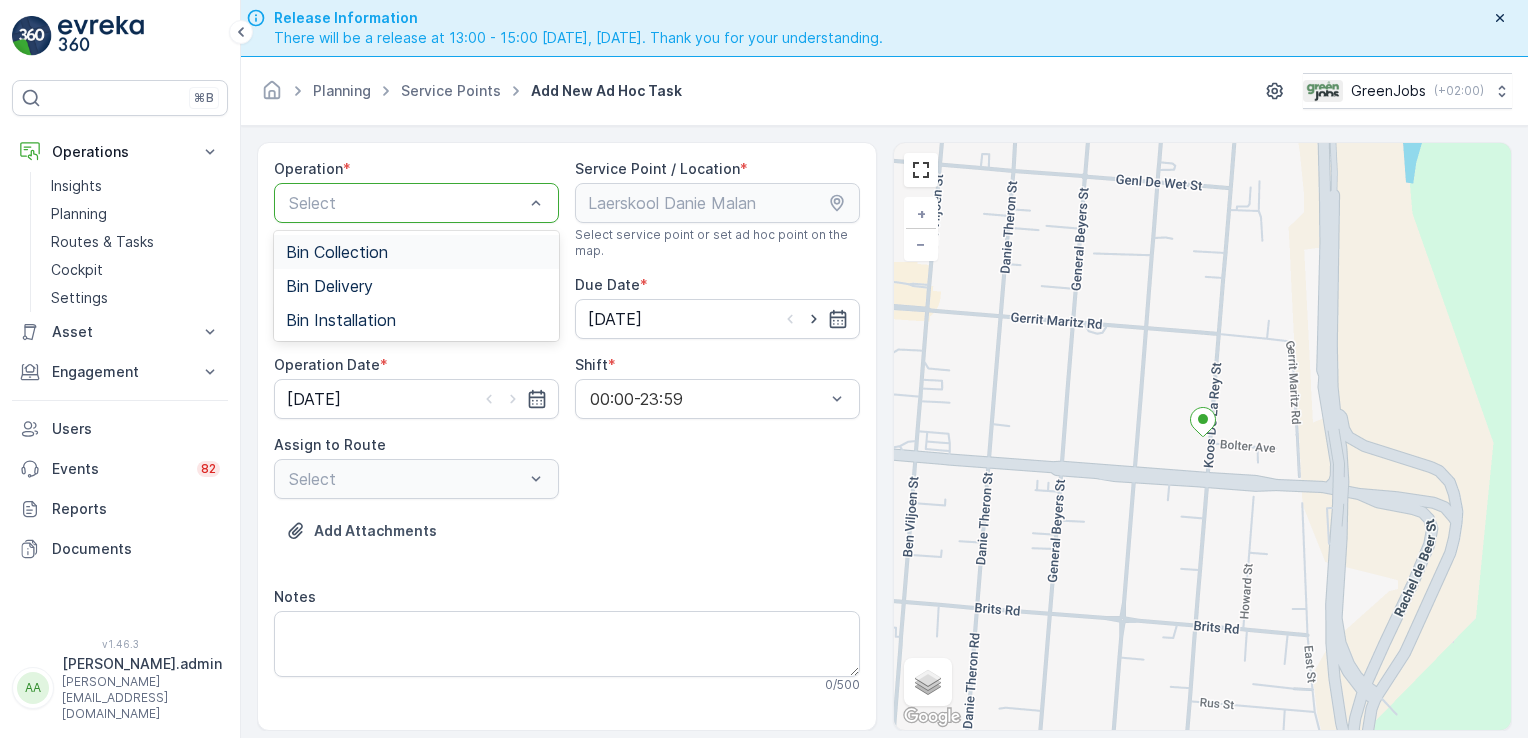 click on "Bin Collection" at bounding box center (416, 252) 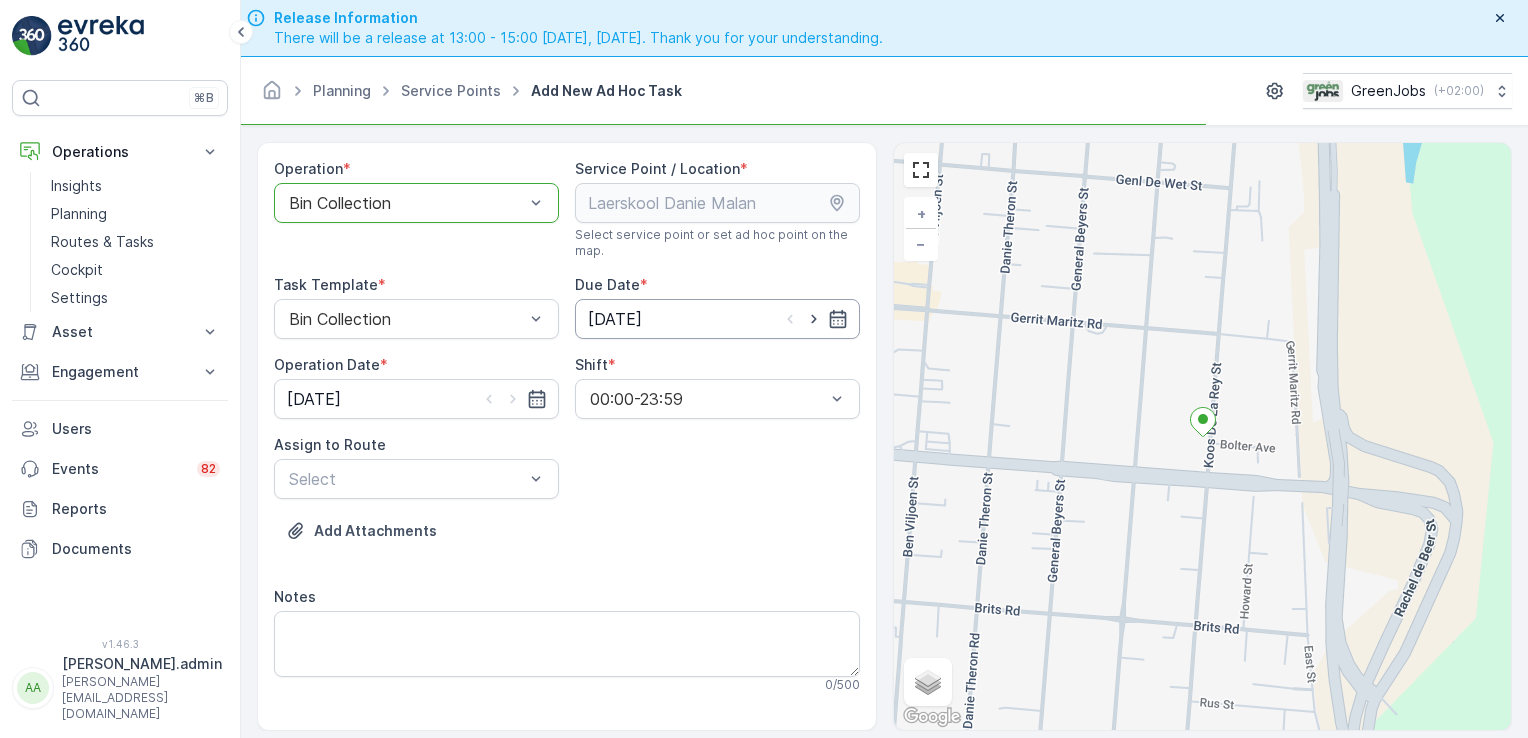 click on "[DATE]" at bounding box center (717, 319) 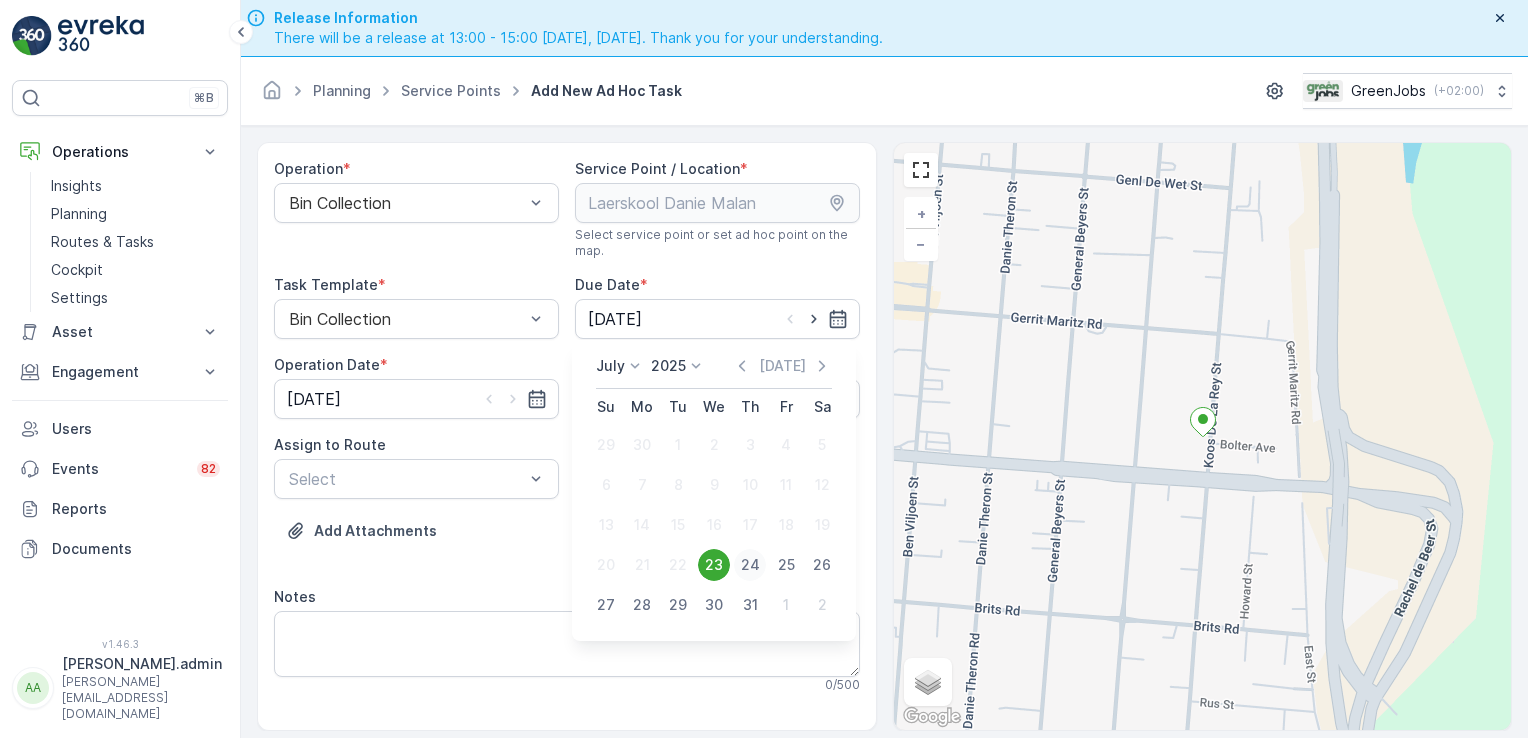 click on "24" at bounding box center [750, 565] 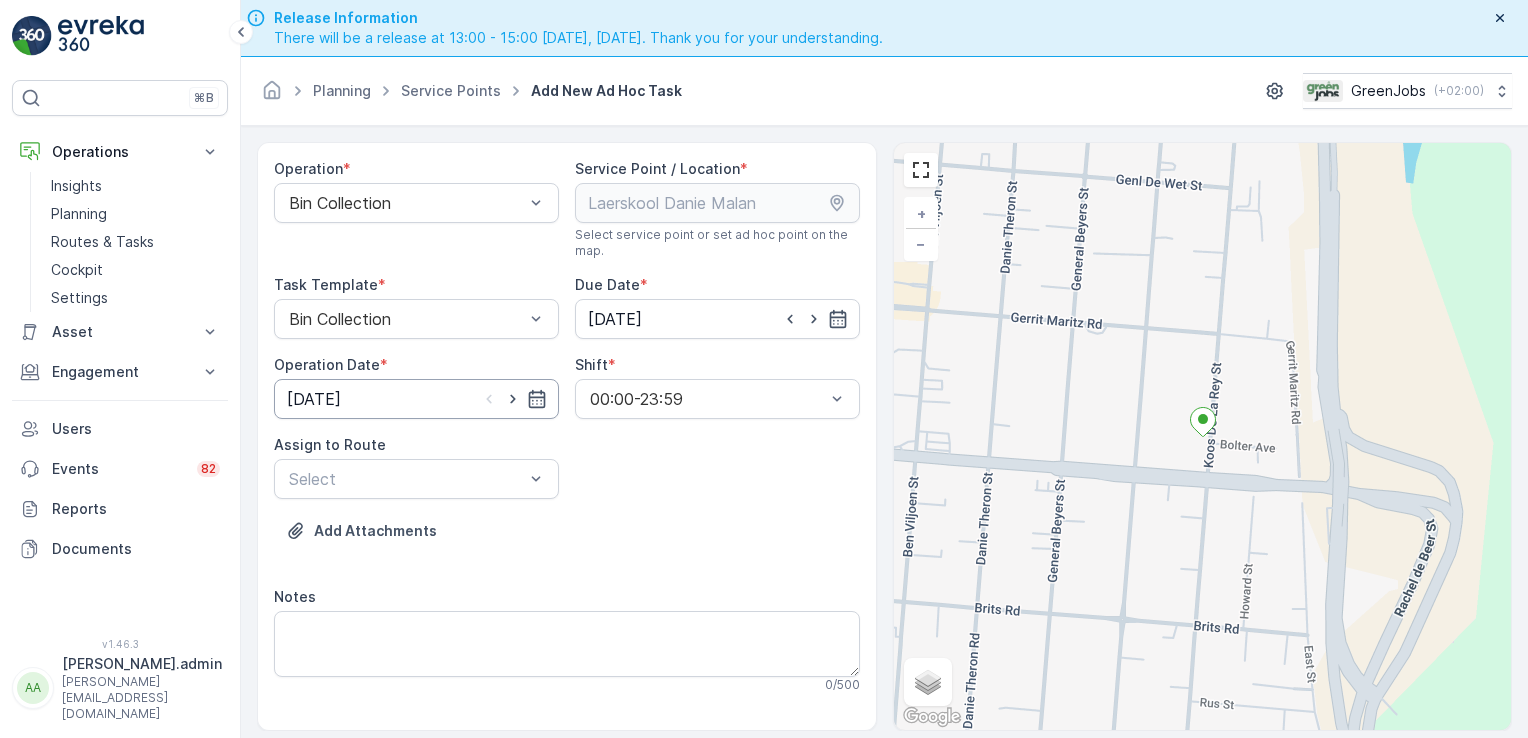 click on "[DATE]" at bounding box center [416, 399] 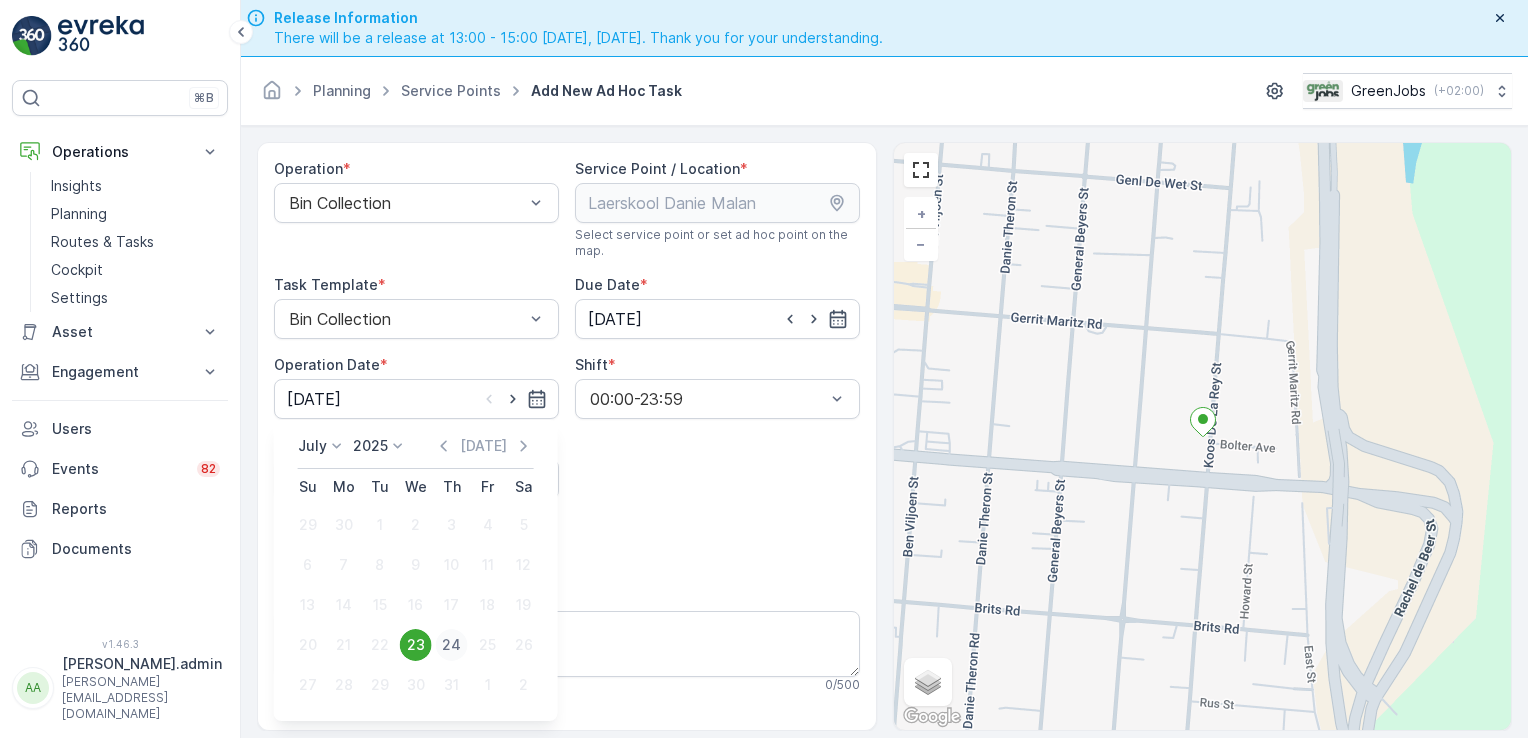click on "24" at bounding box center (452, 645) 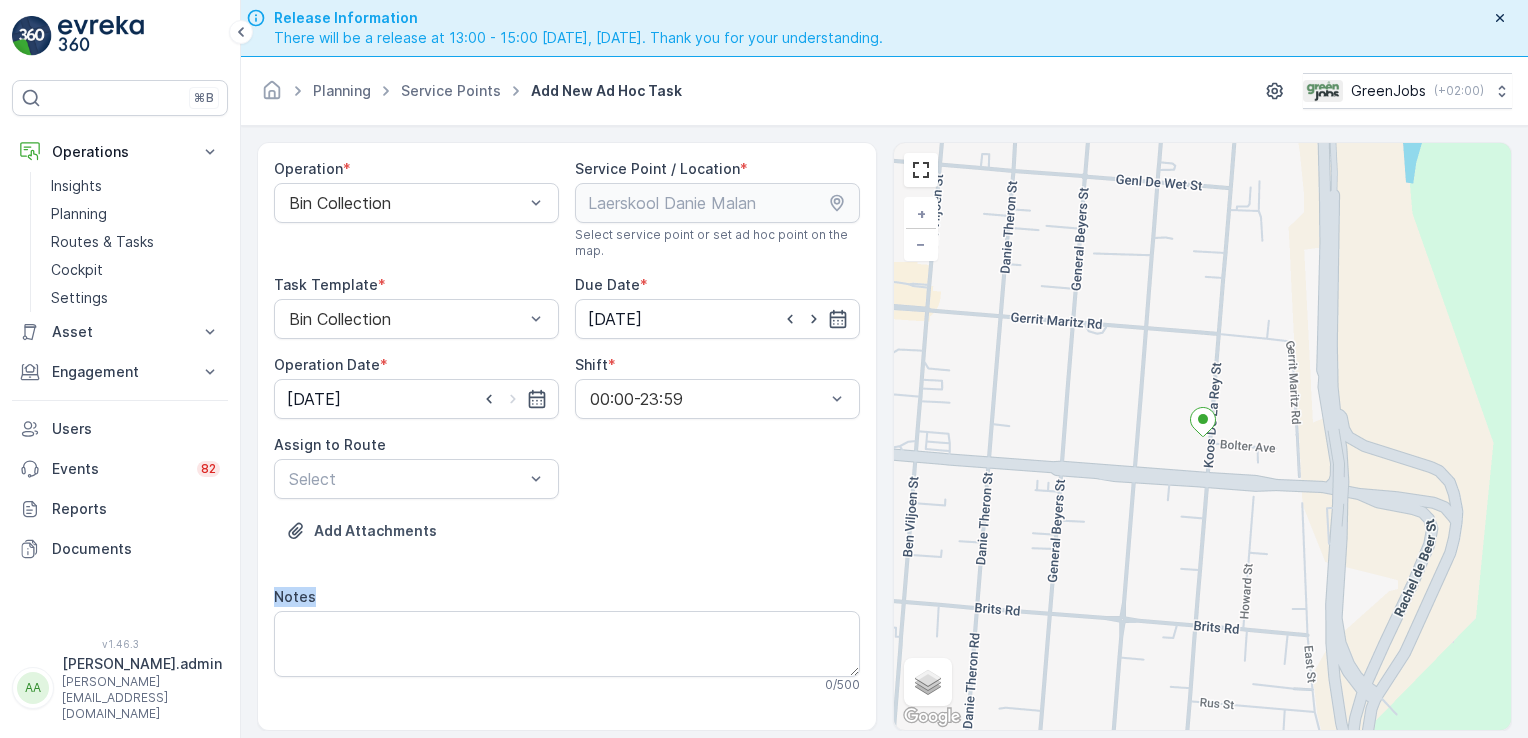 drag, startPoint x: 558, startPoint y: 545, endPoint x: 575, endPoint y: 587, distance: 45.310043 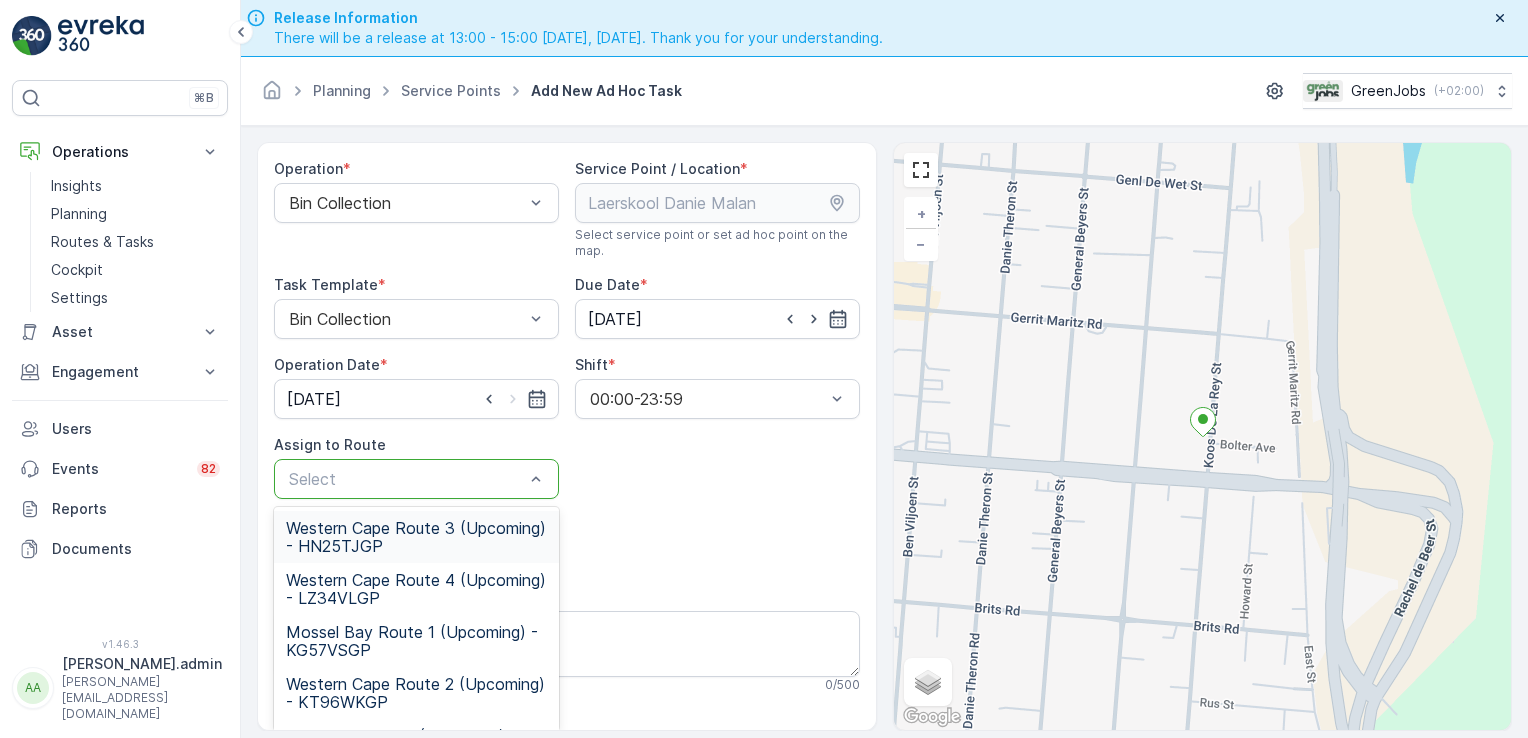 drag, startPoint x: 575, startPoint y: 587, endPoint x: 535, endPoint y: 477, distance: 117.047 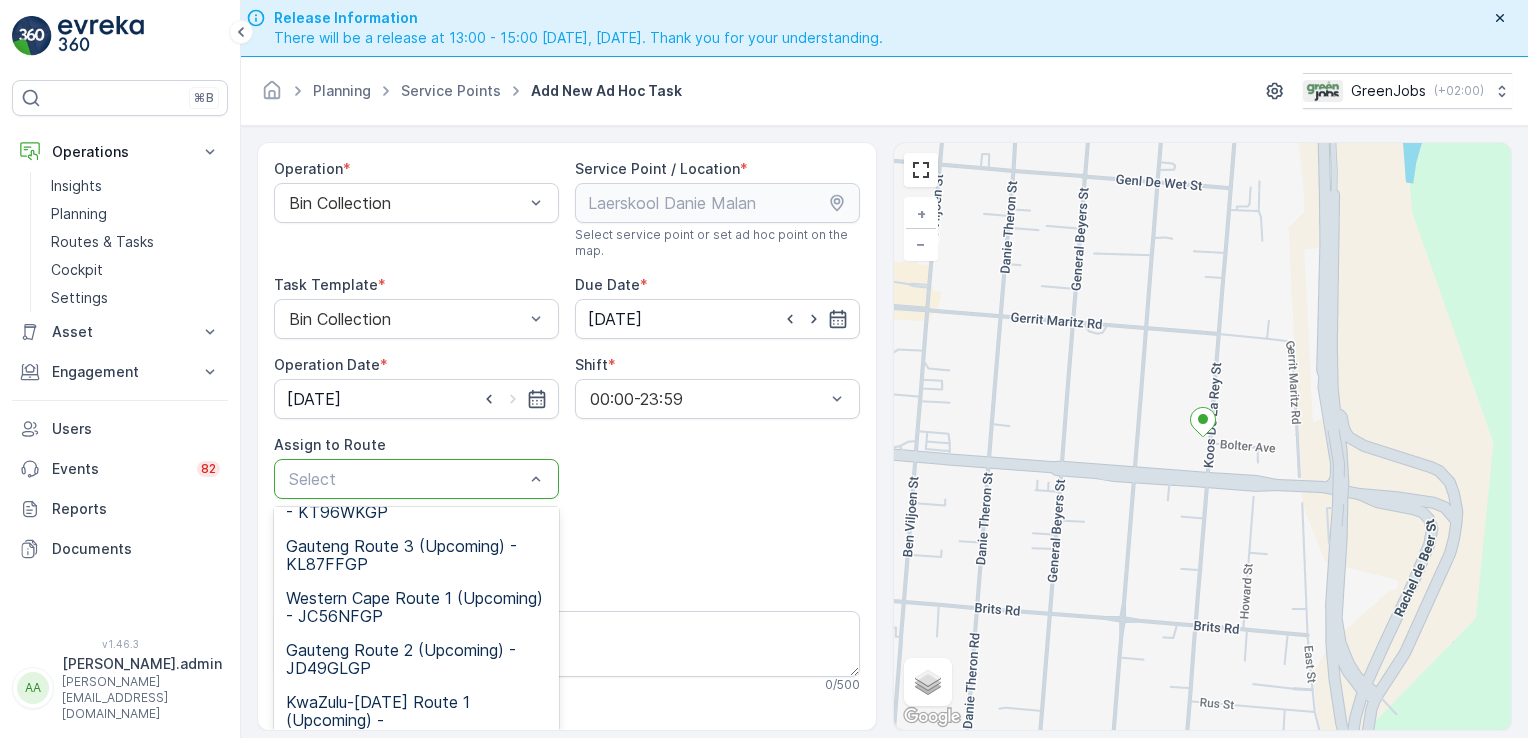 scroll, scrollTop: 261, scrollLeft: 0, axis: vertical 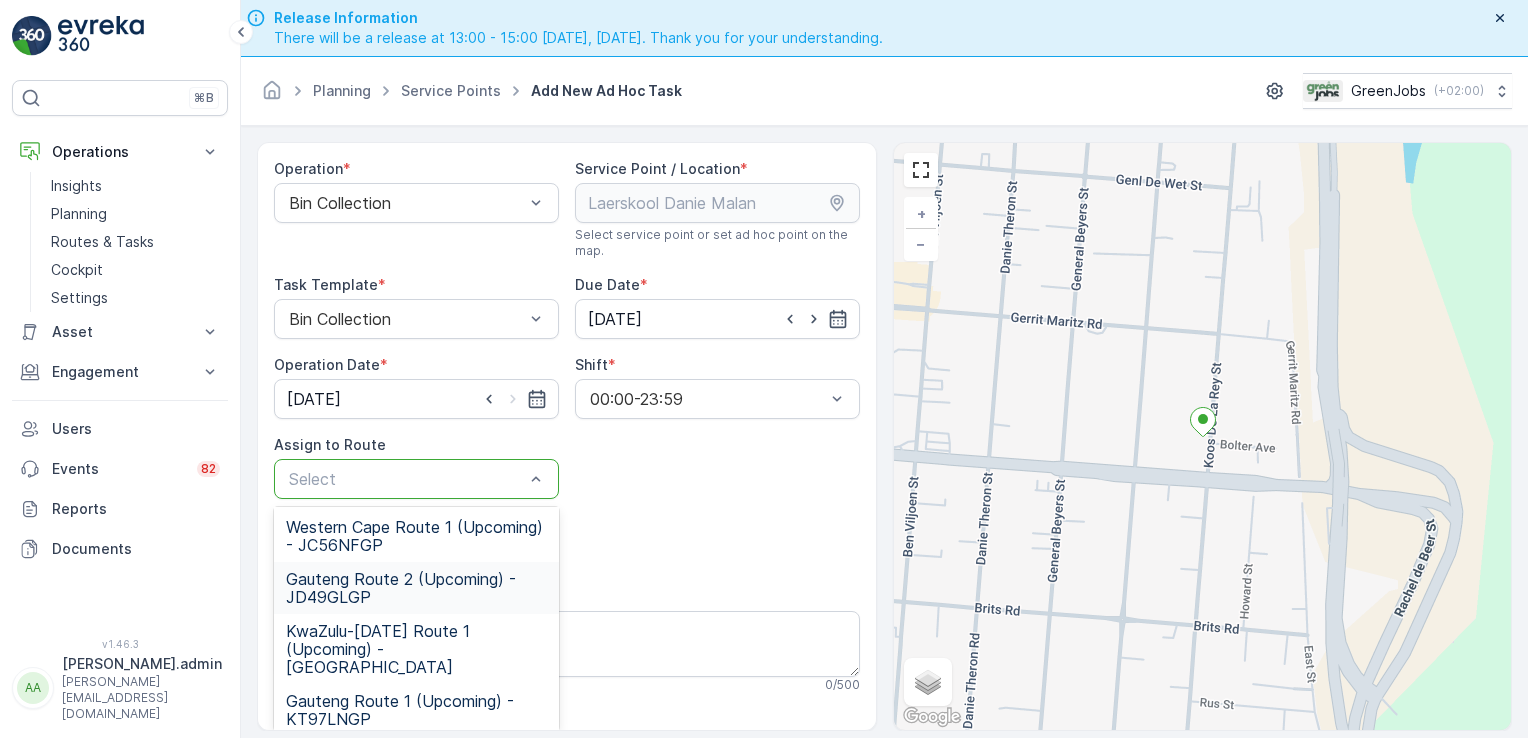 click on "Gauteng Route 2 (Upcoming) - JD49GLGP" at bounding box center (416, 588) 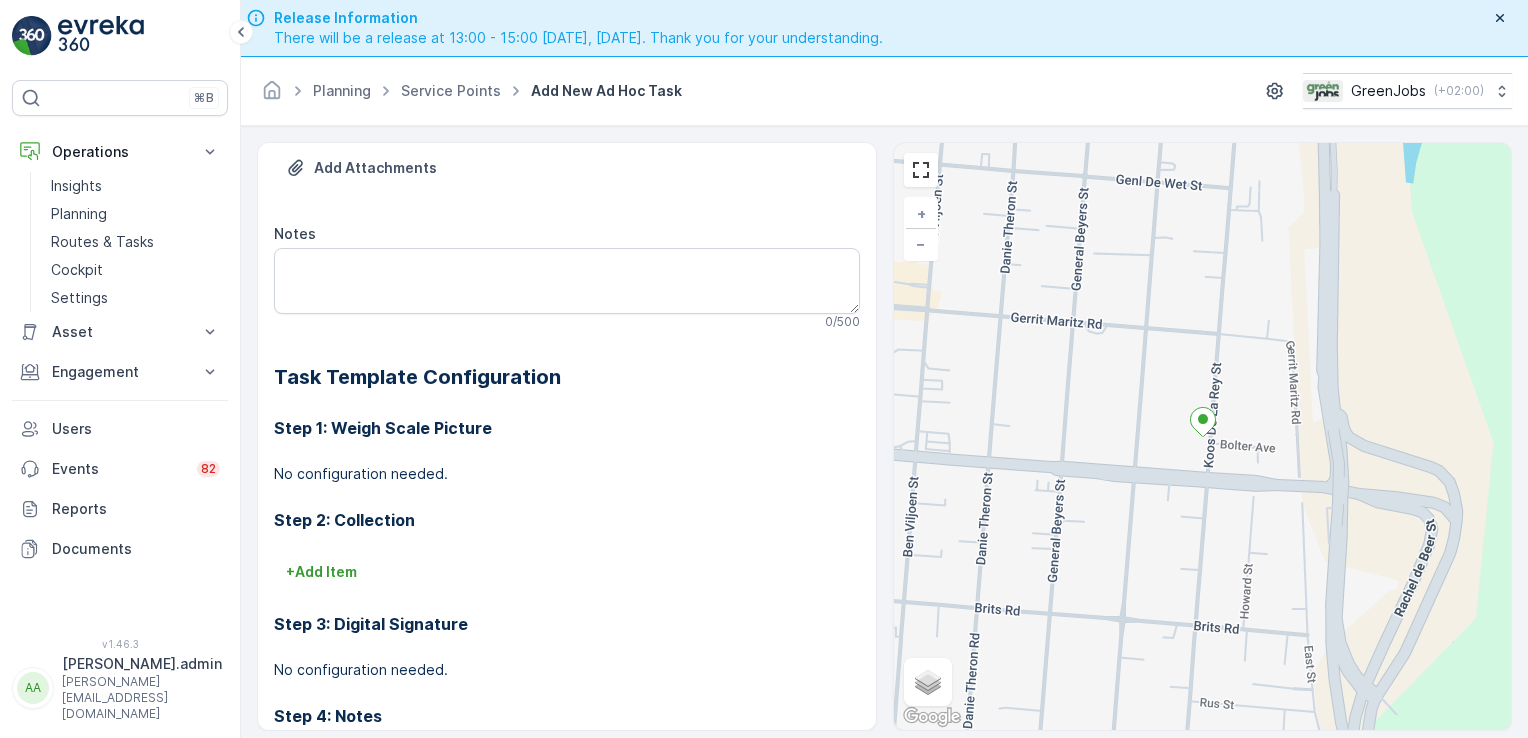 scroll, scrollTop: 451, scrollLeft: 0, axis: vertical 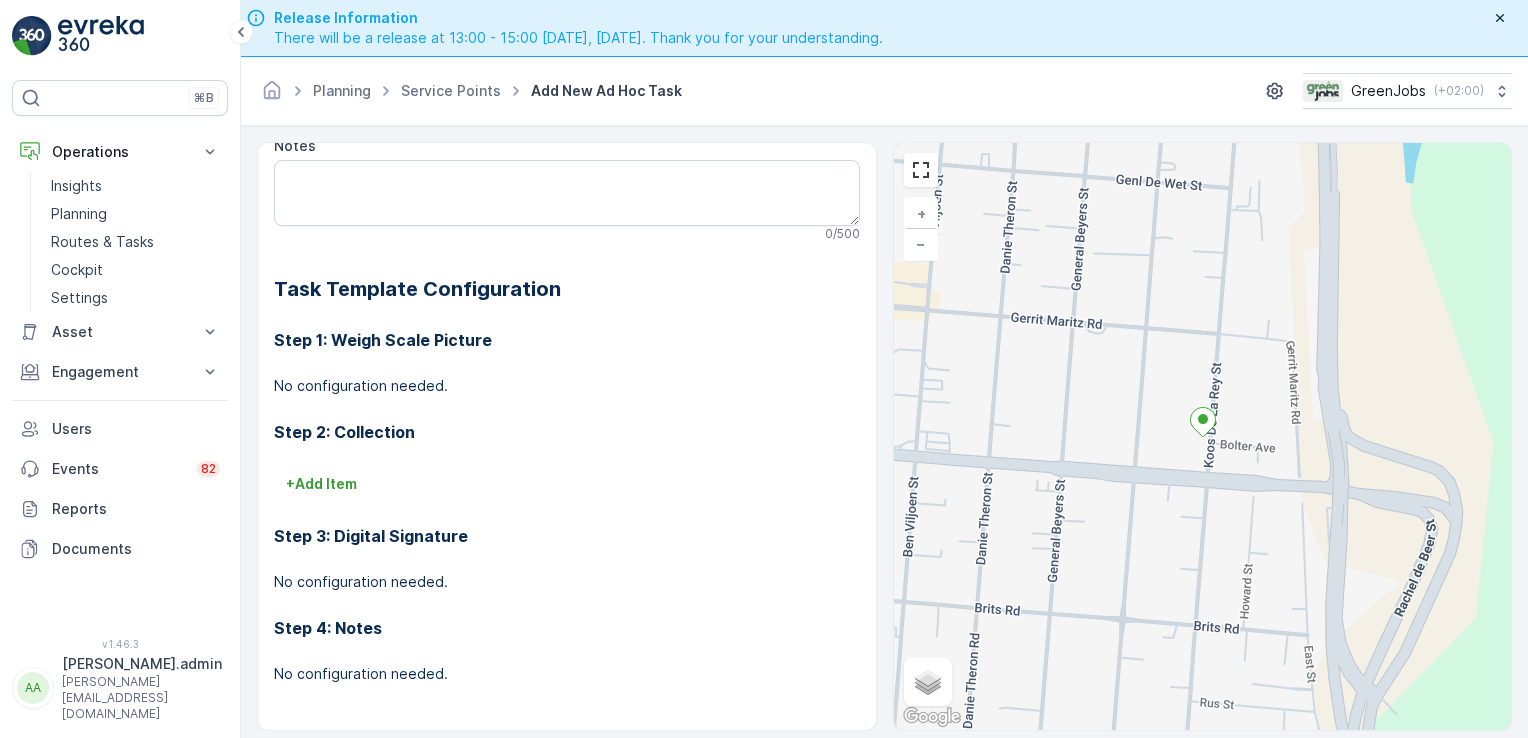 click on "Step 1: Weigh Scale Picture No configuration needed. Step 2: Collection +  Add Item Step 3: Digital Signature No configuration needed. Step 4: Notes No configuration needed." at bounding box center [567, 510] 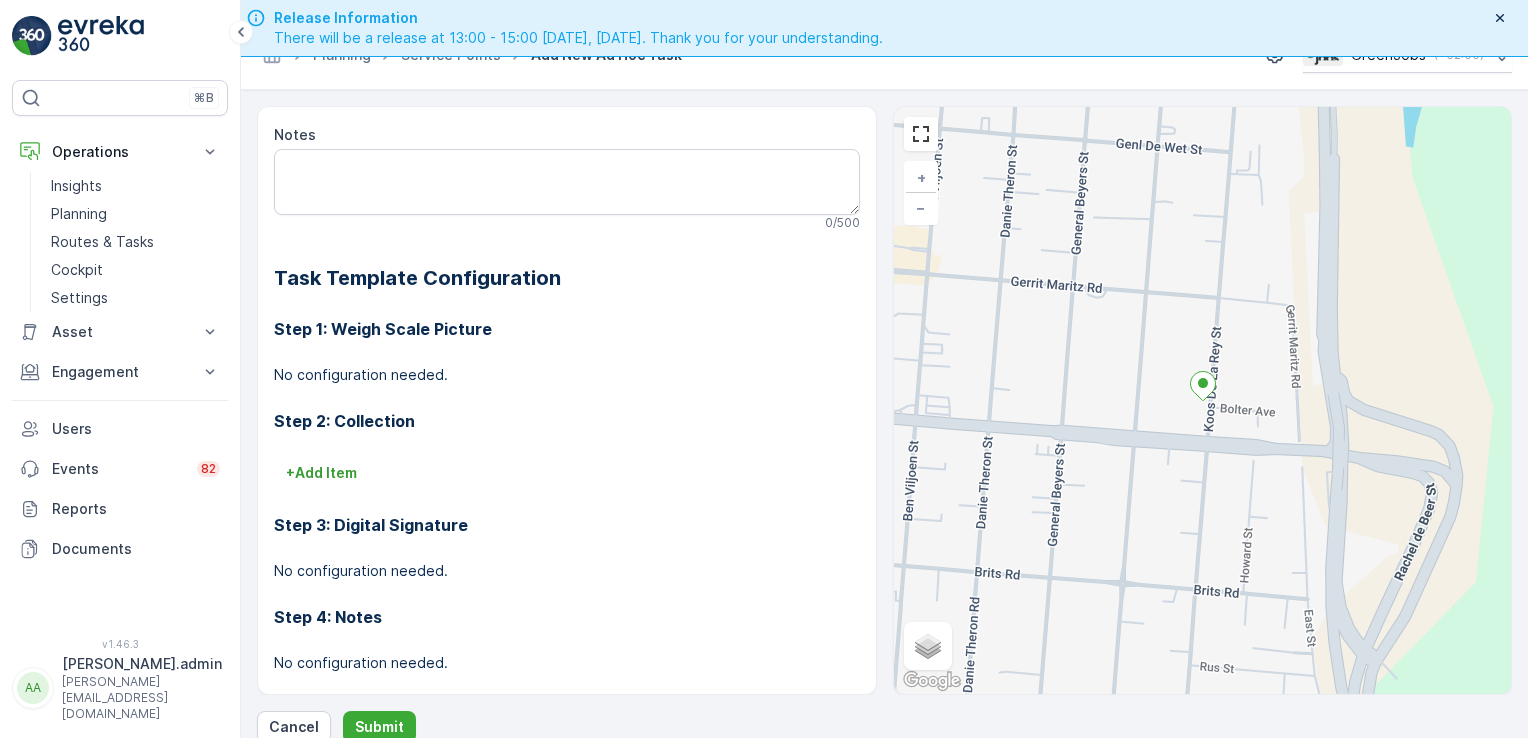 scroll, scrollTop: 411, scrollLeft: 0, axis: vertical 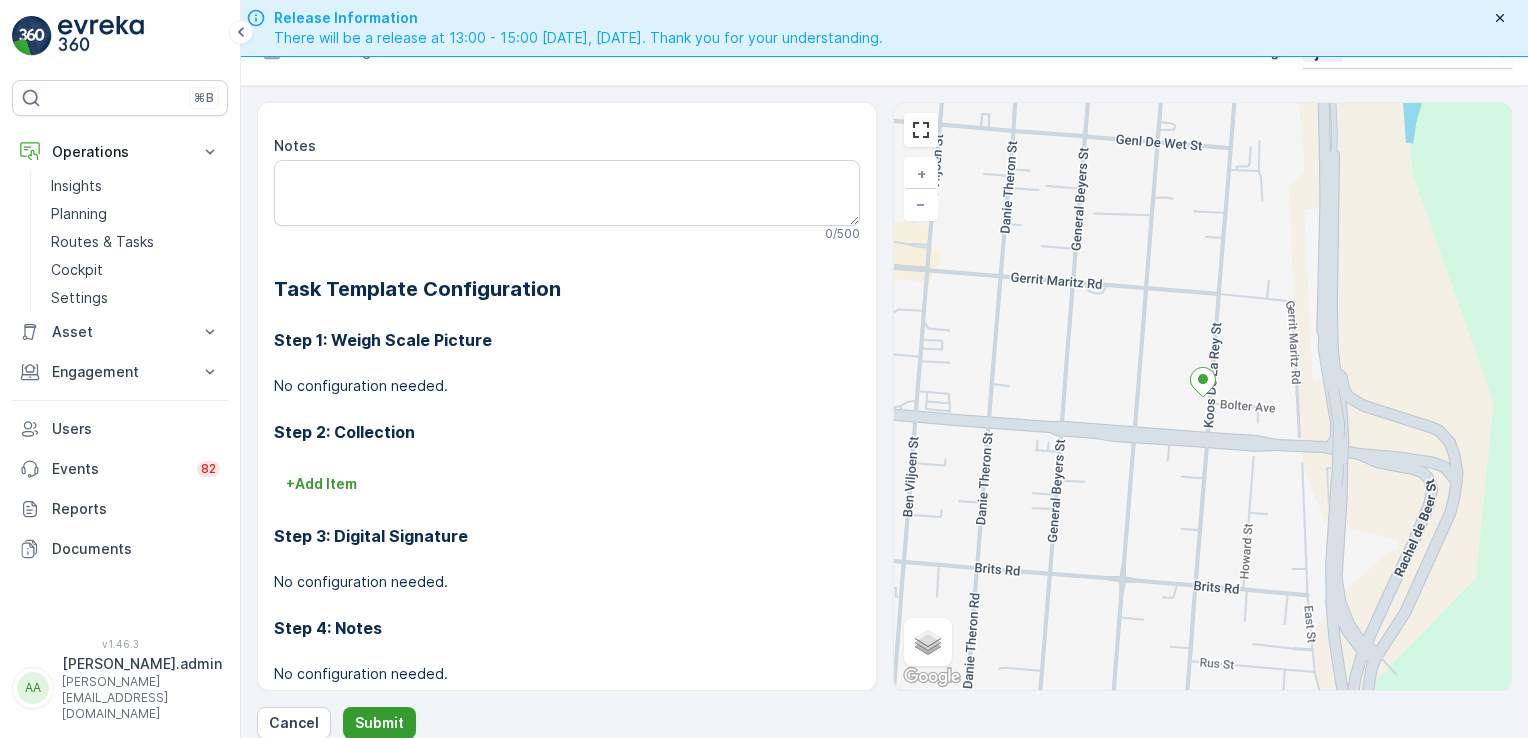 click on "Submit" at bounding box center (379, 723) 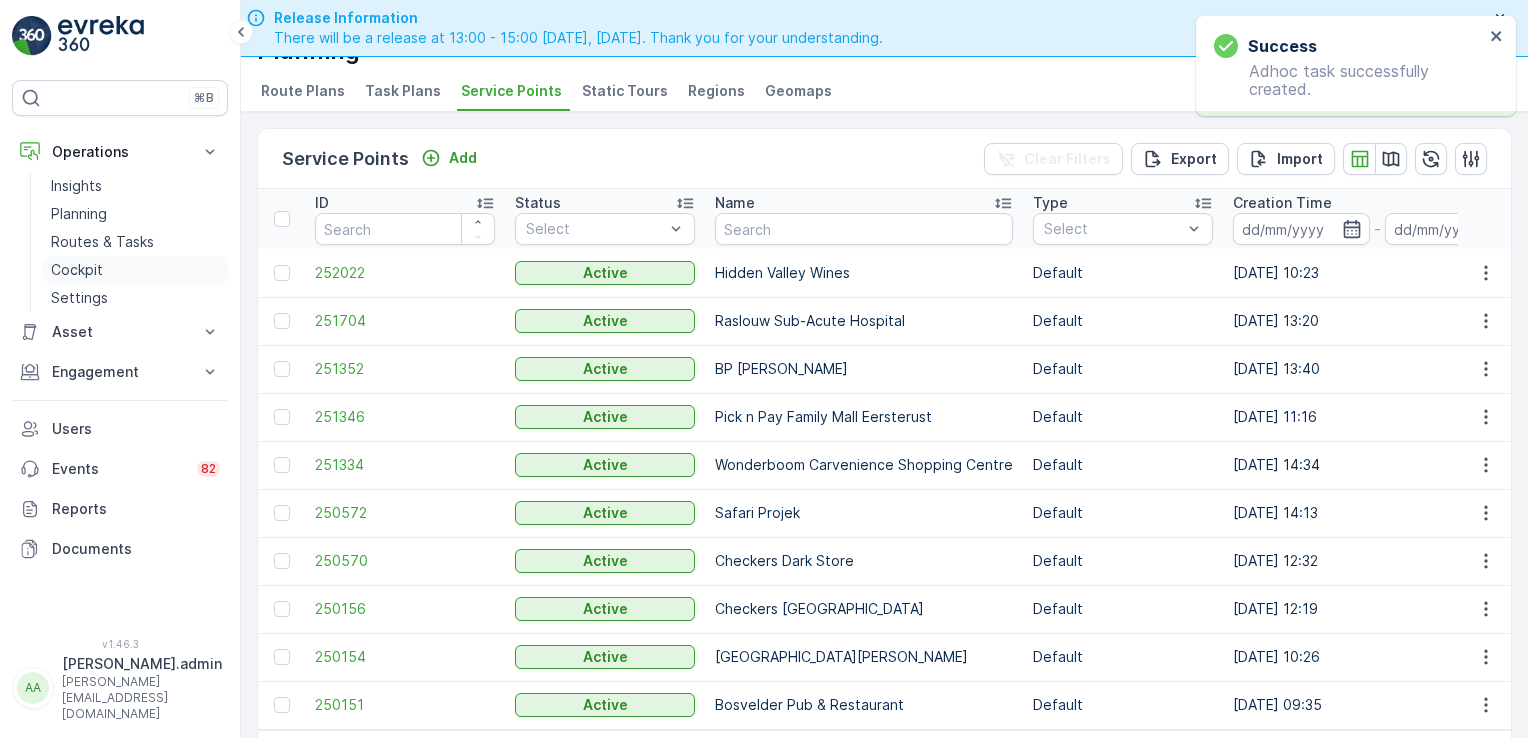 scroll, scrollTop: 40, scrollLeft: 0, axis: vertical 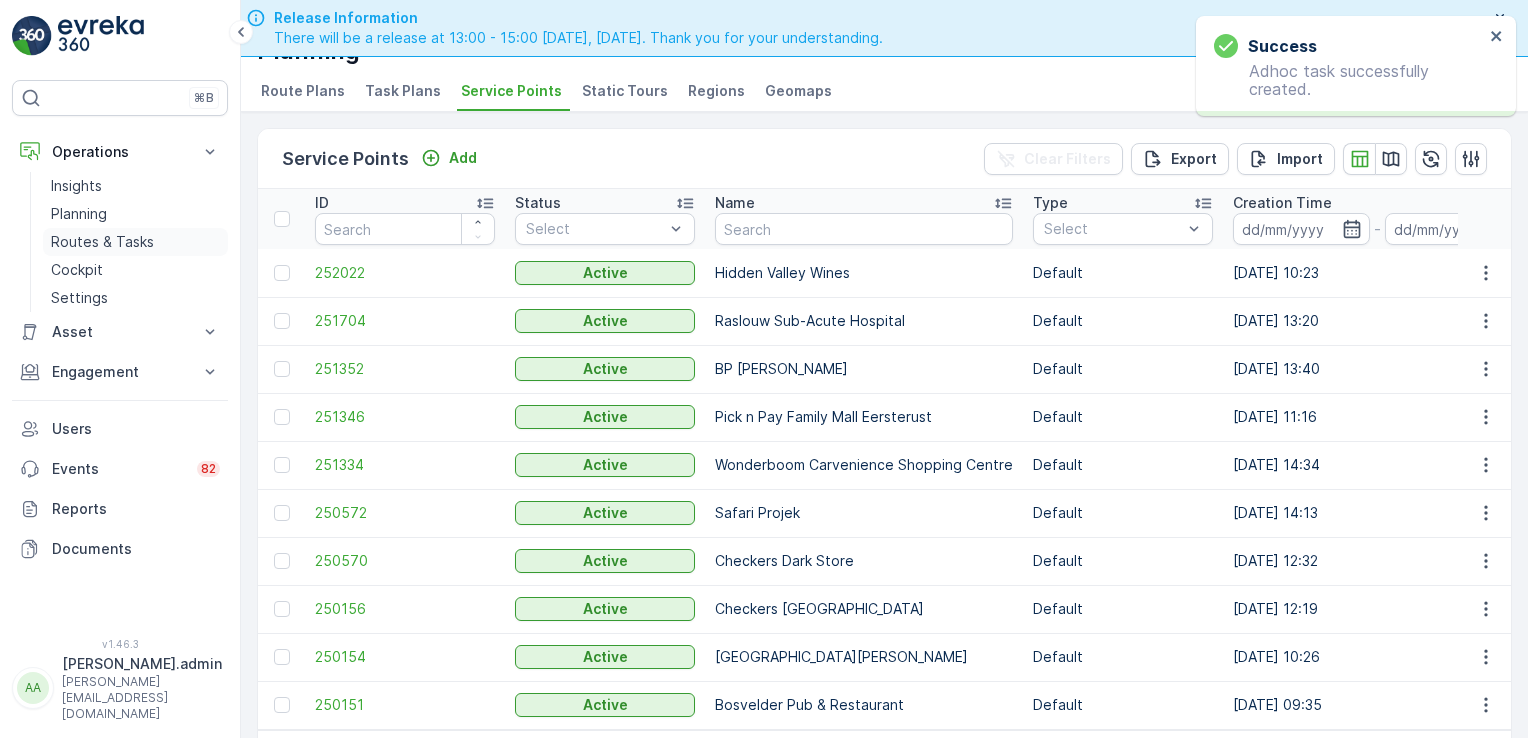 click on "Routes & Tasks" at bounding box center (102, 242) 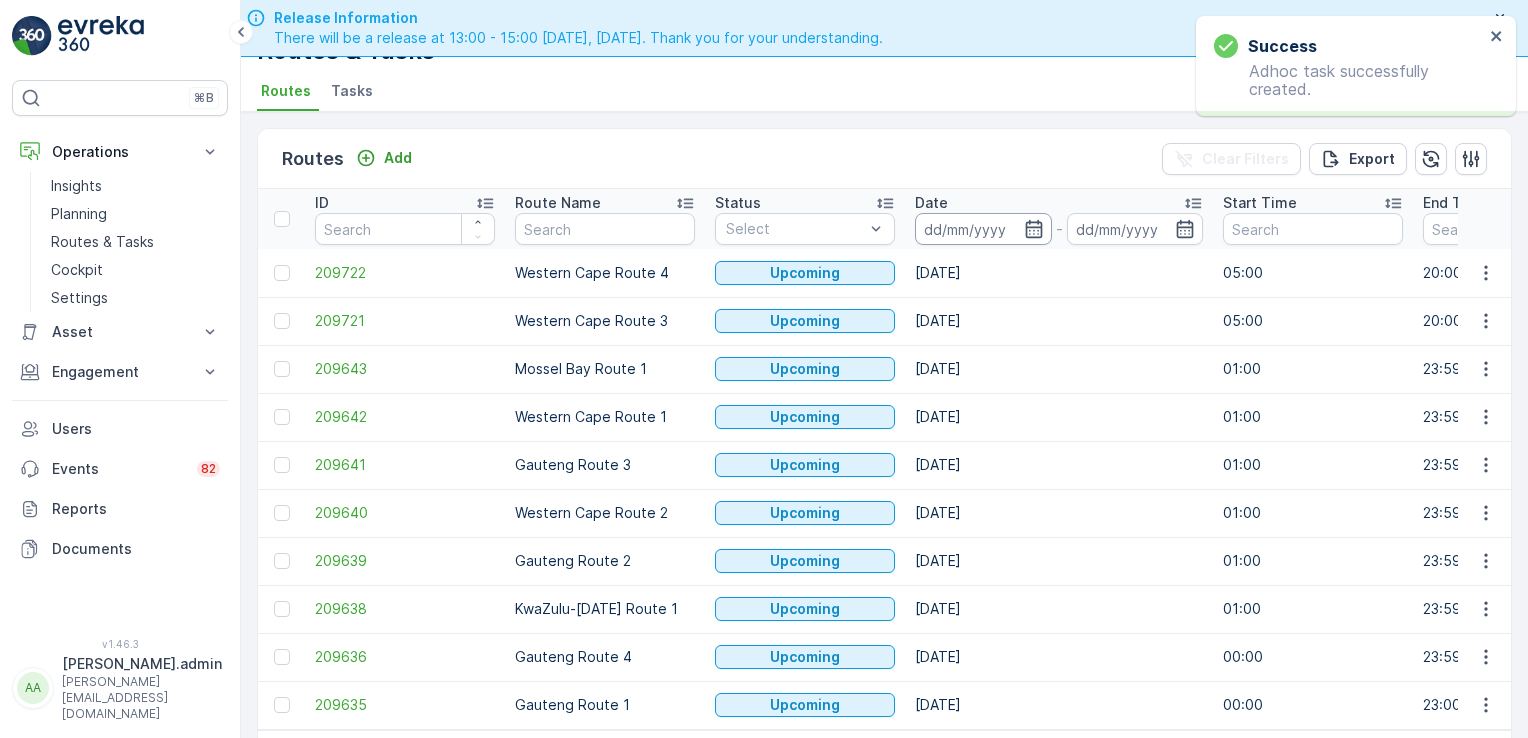click at bounding box center (983, 229) 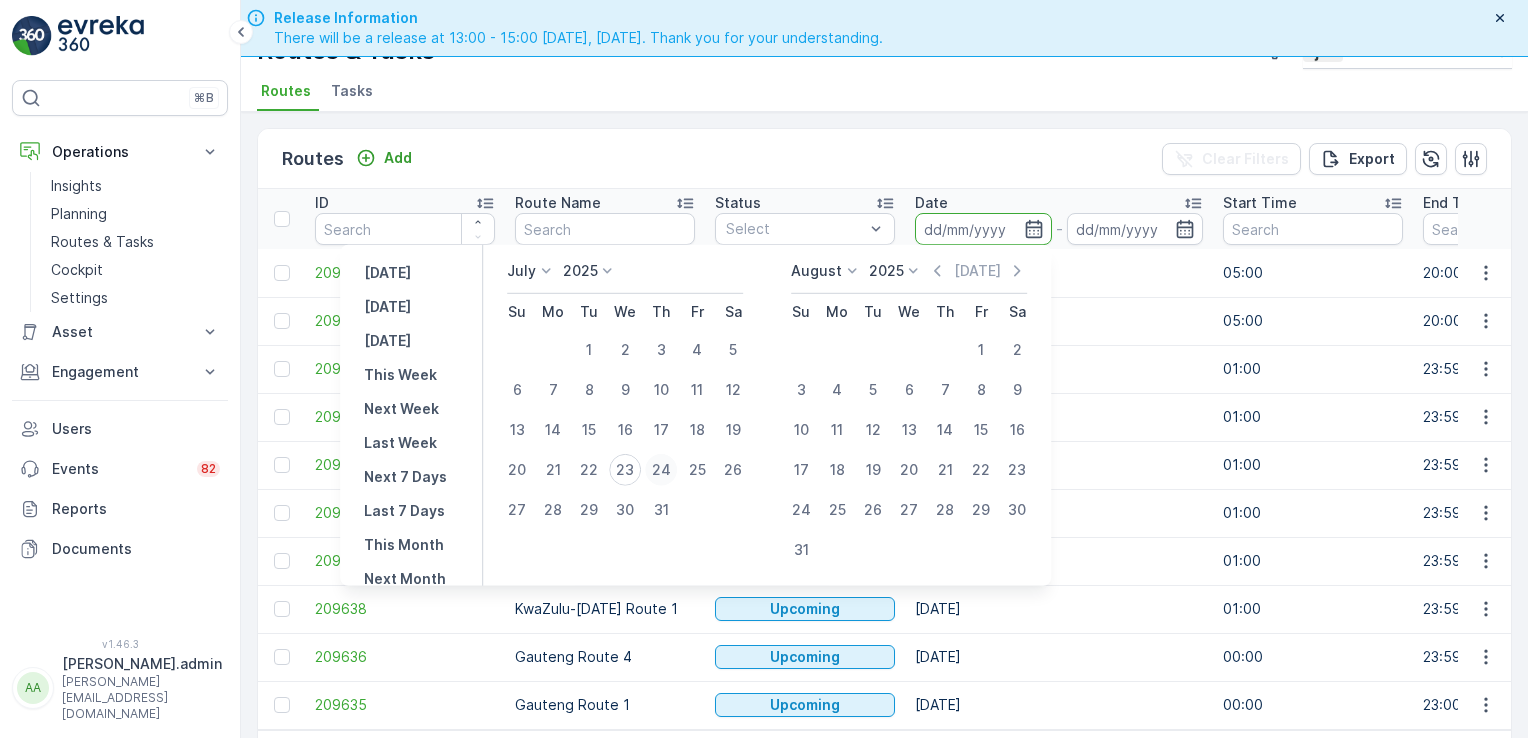 click on "24" at bounding box center [661, 470] 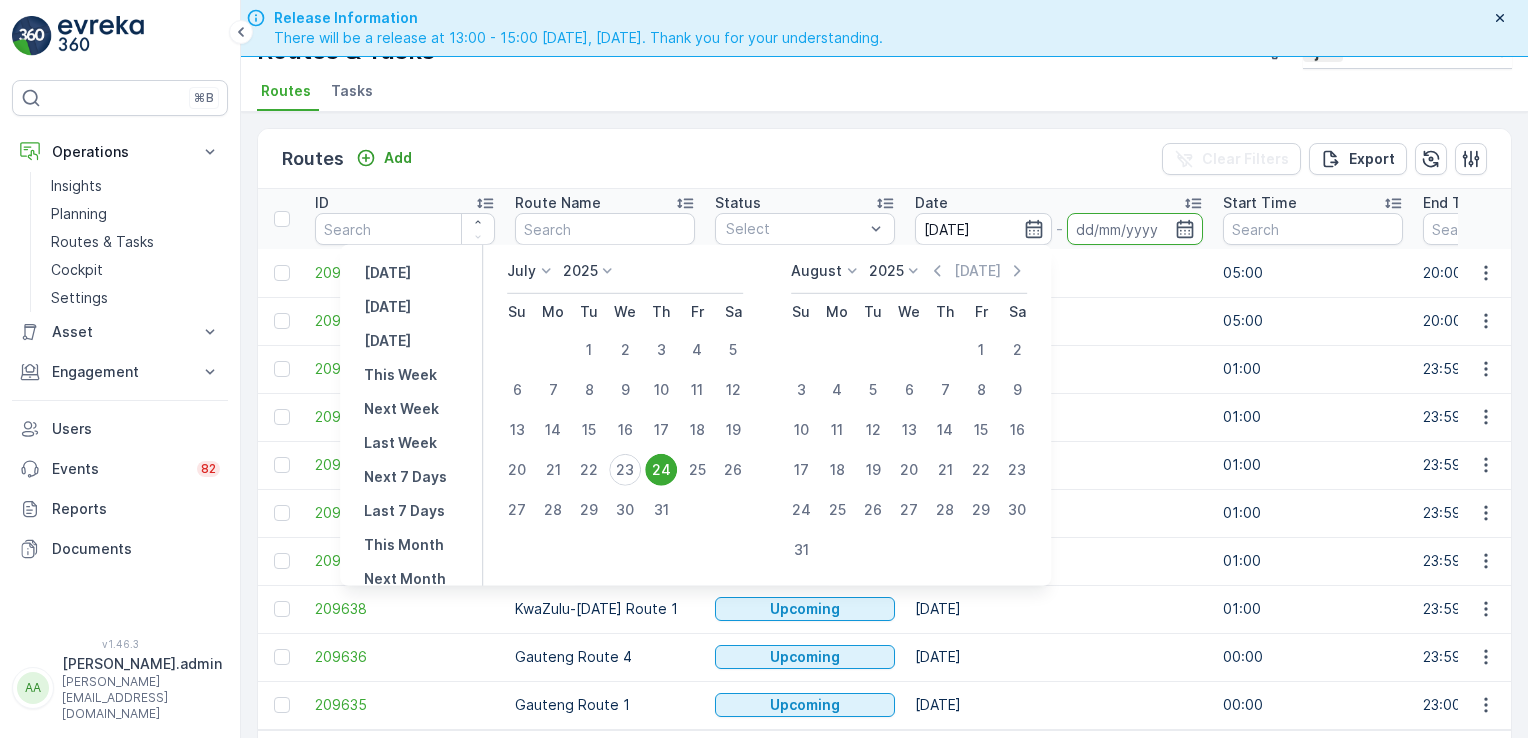 click on "24" at bounding box center (661, 470) 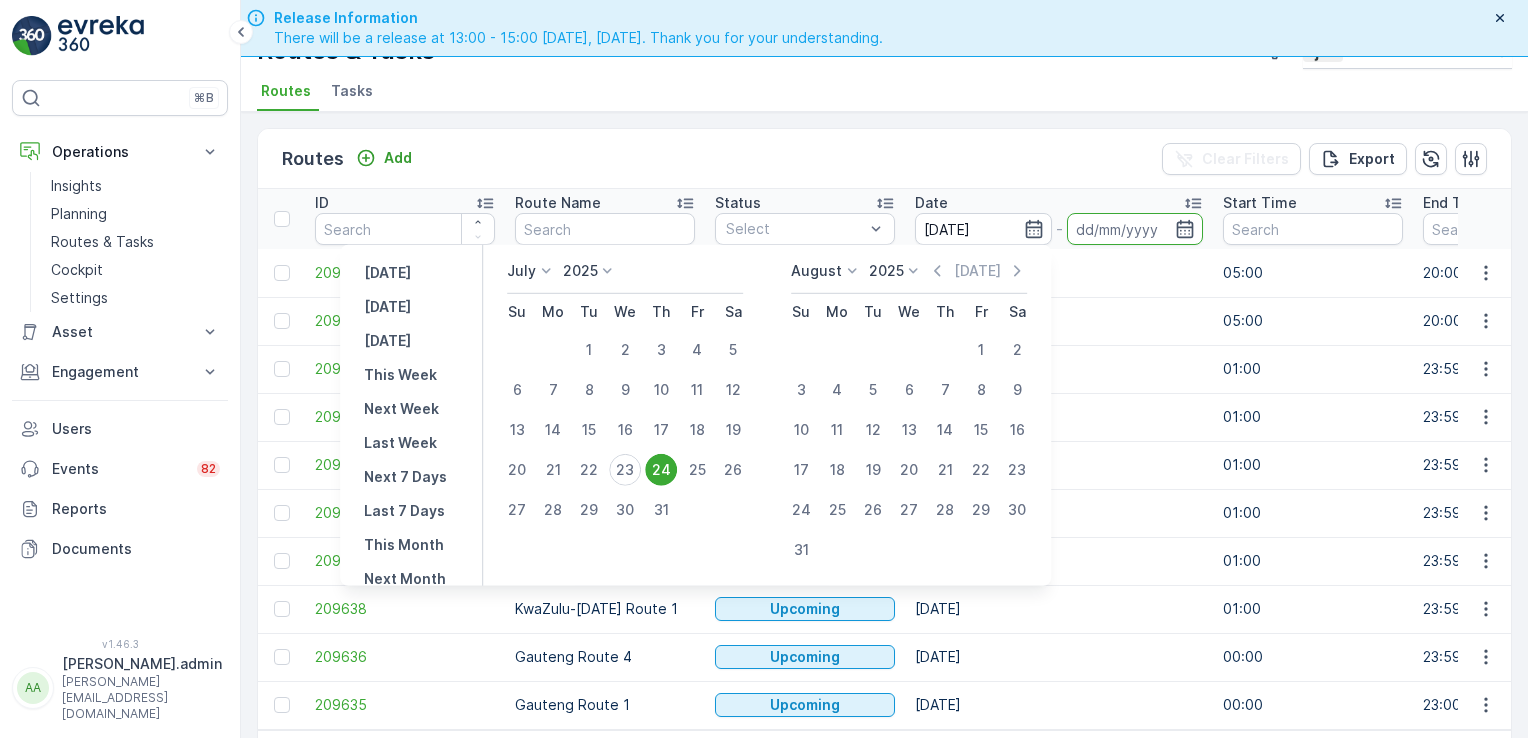 type on "[DATE]" 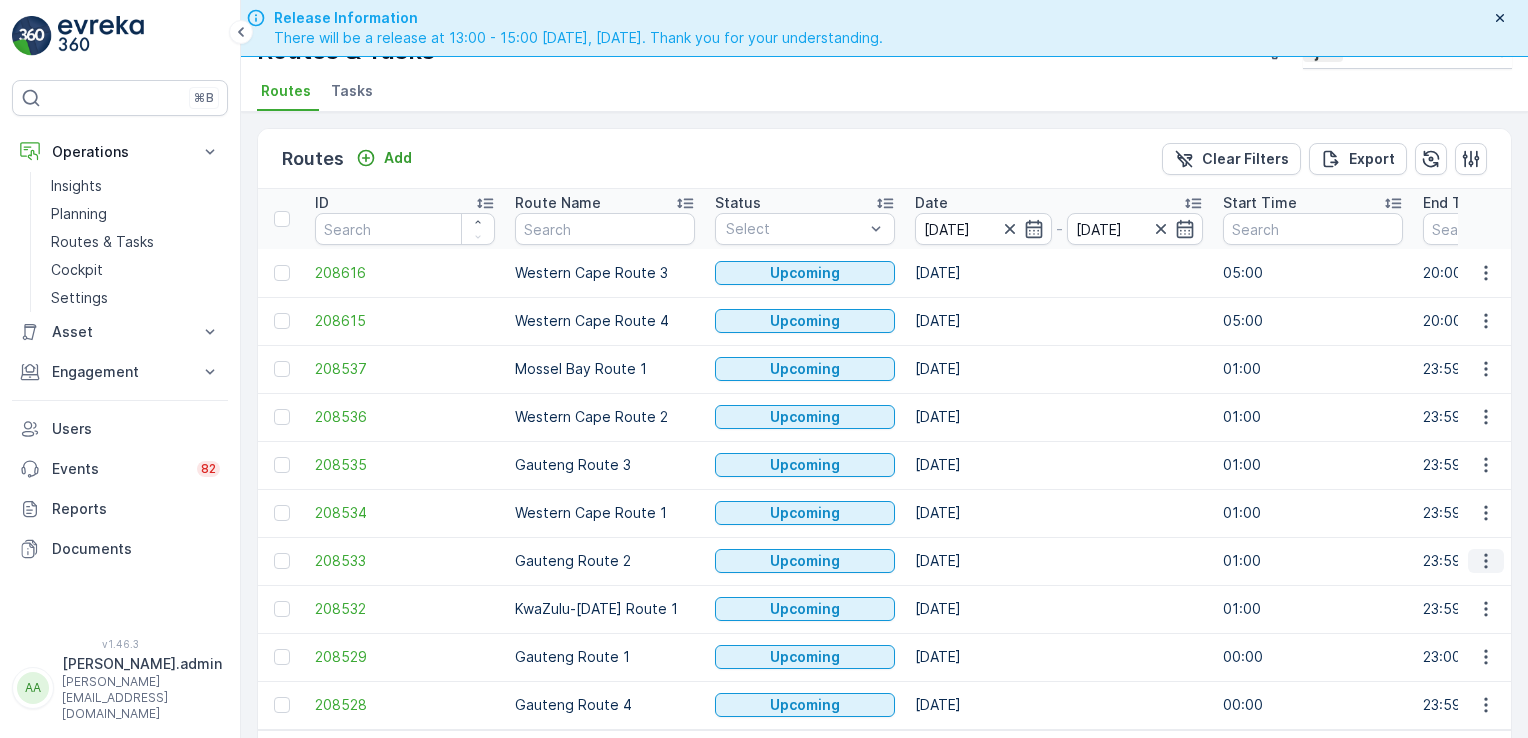 click 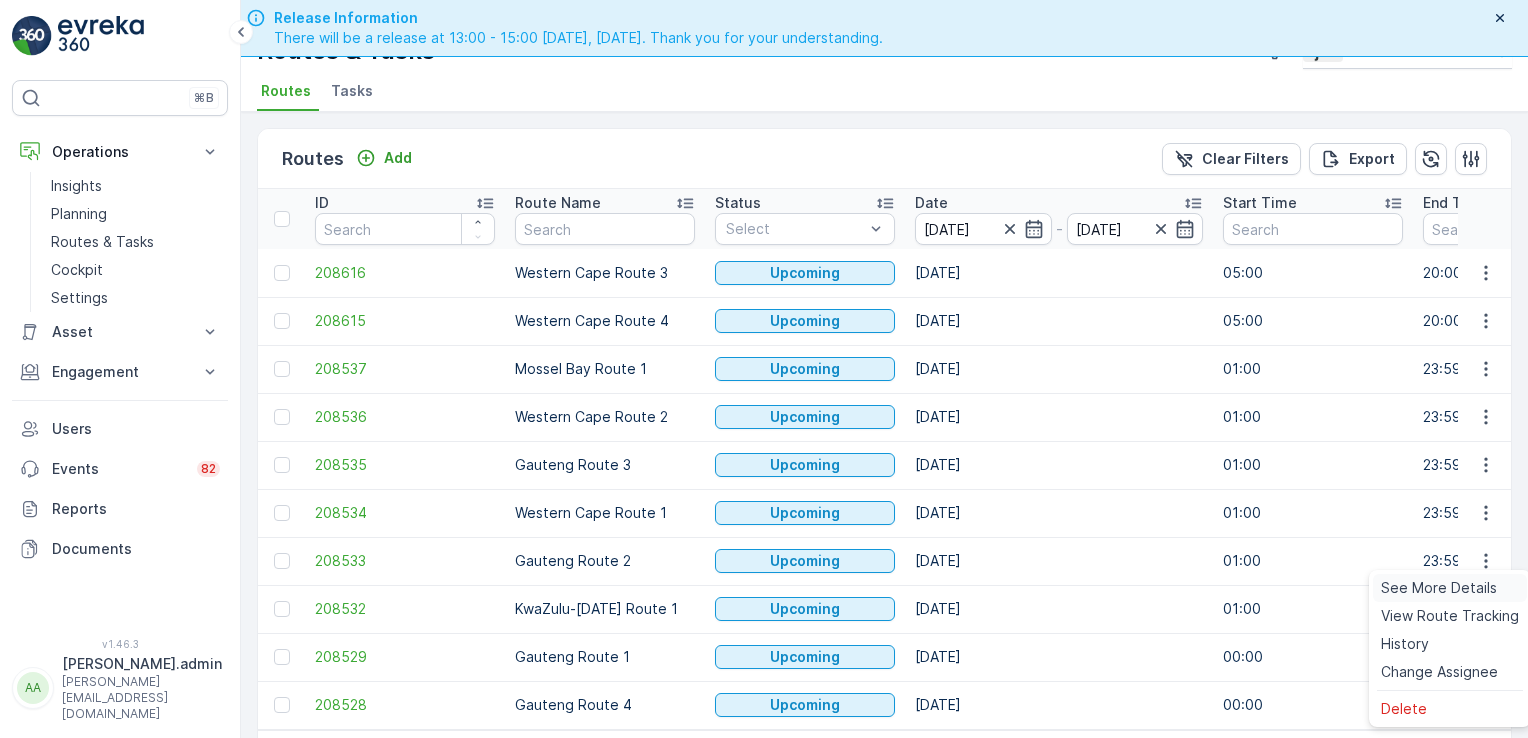 click on "See More Details" at bounding box center (1439, 588) 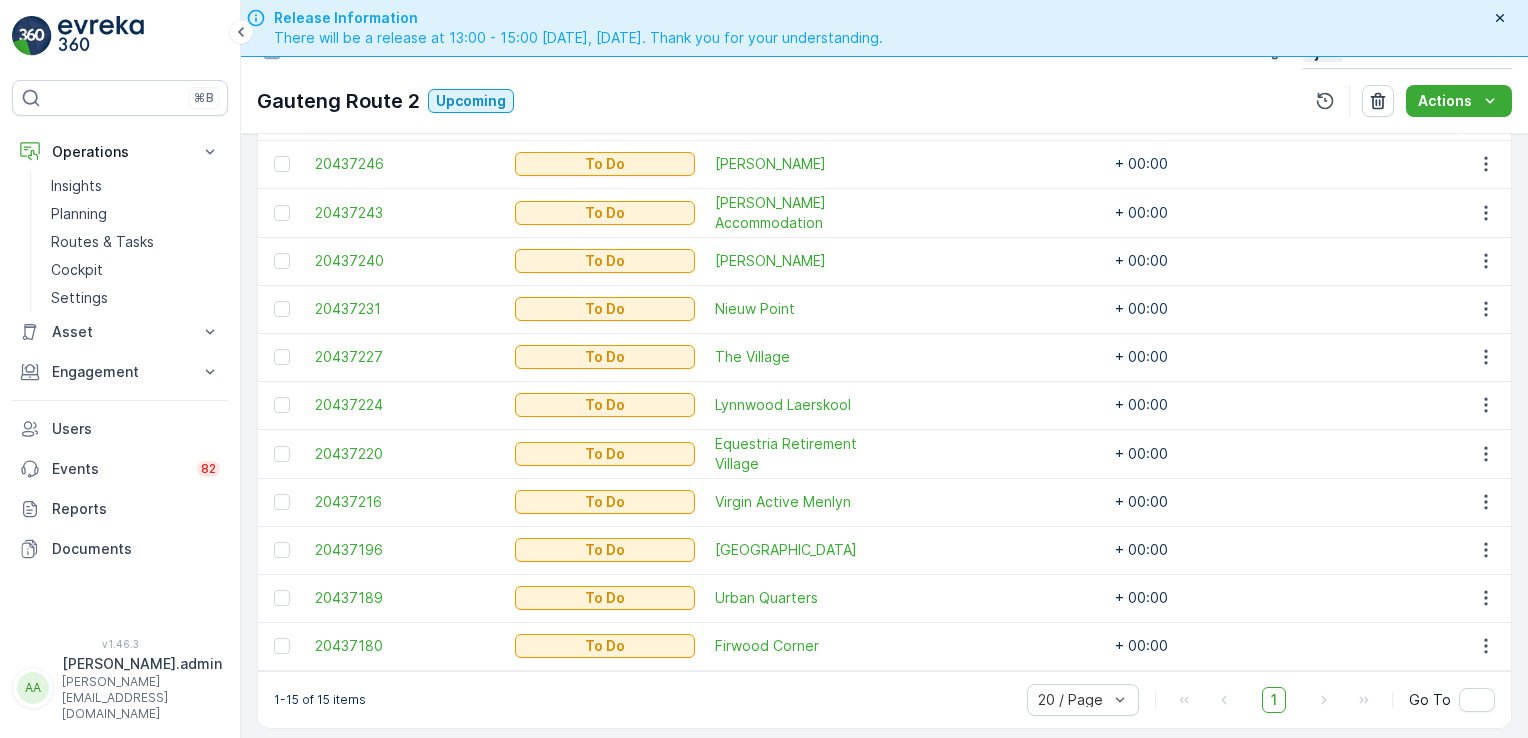 scroll, scrollTop: 329, scrollLeft: 0, axis: vertical 